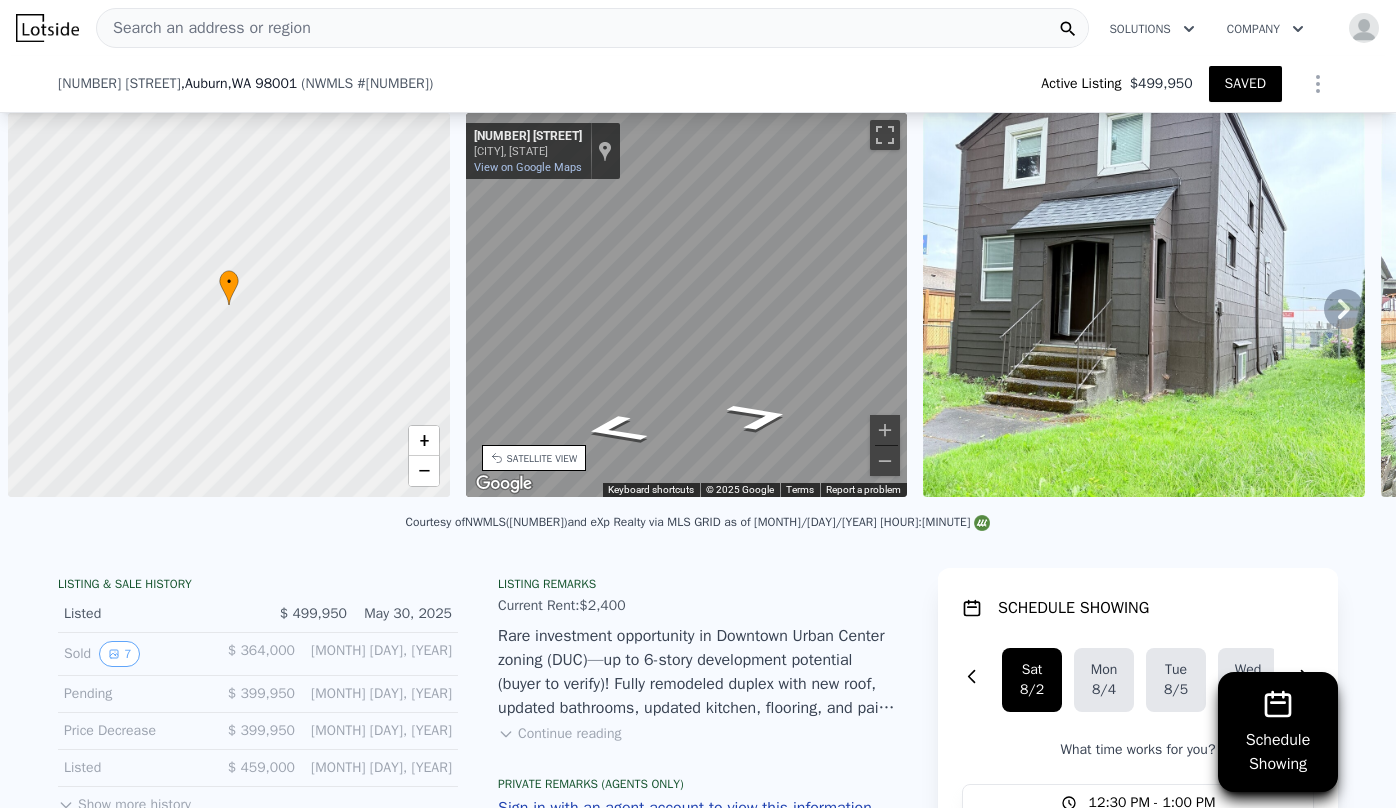 scroll, scrollTop: 0, scrollLeft: 0, axis: both 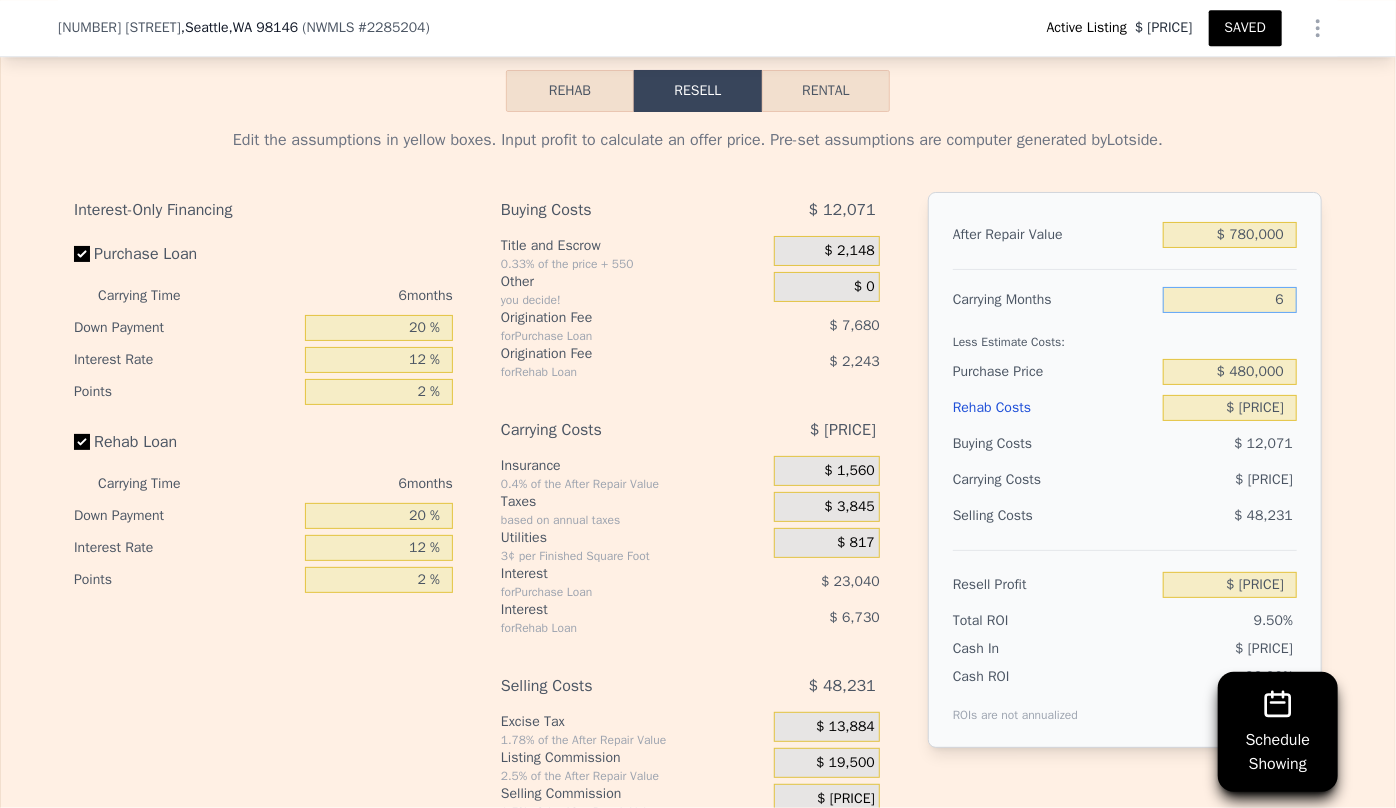 click on "6" at bounding box center (1230, 300) 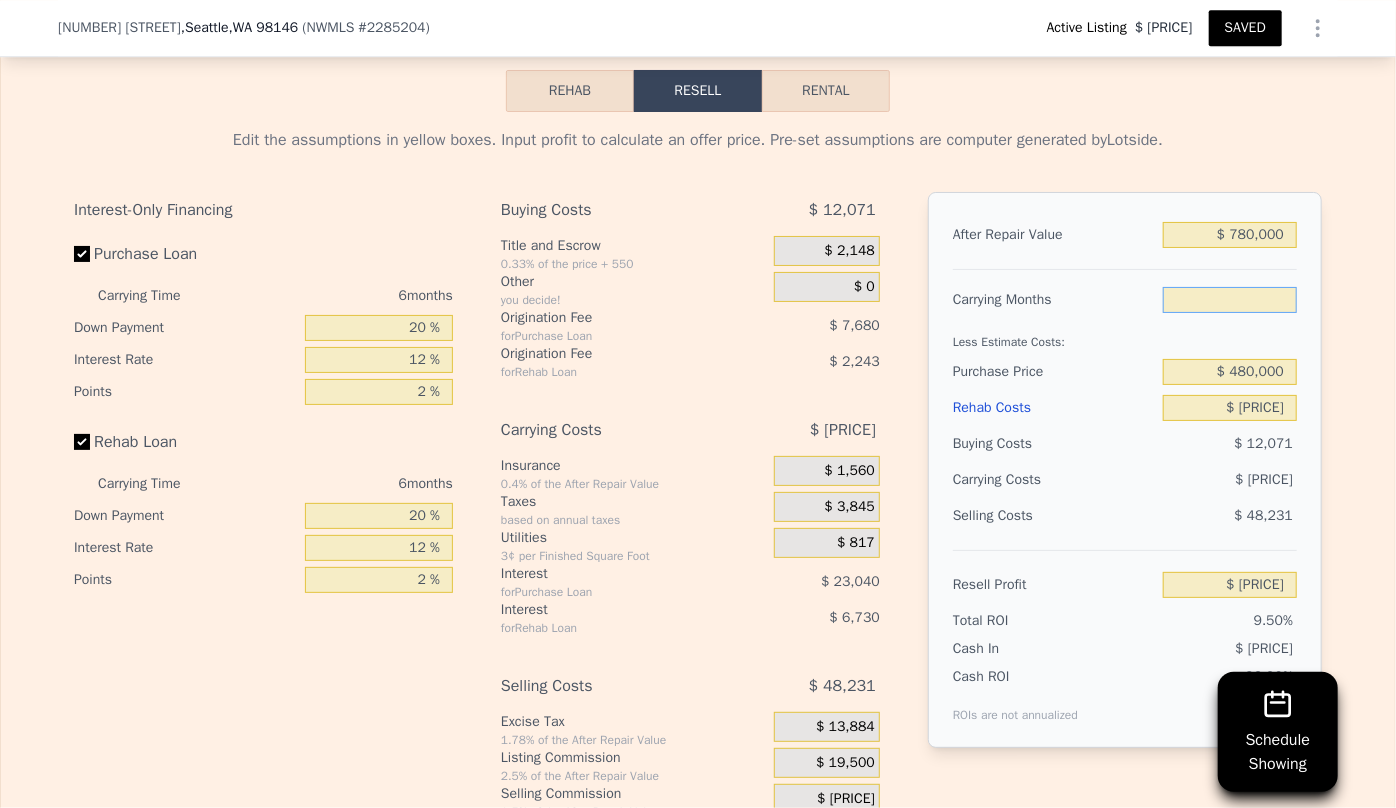 type on "8" 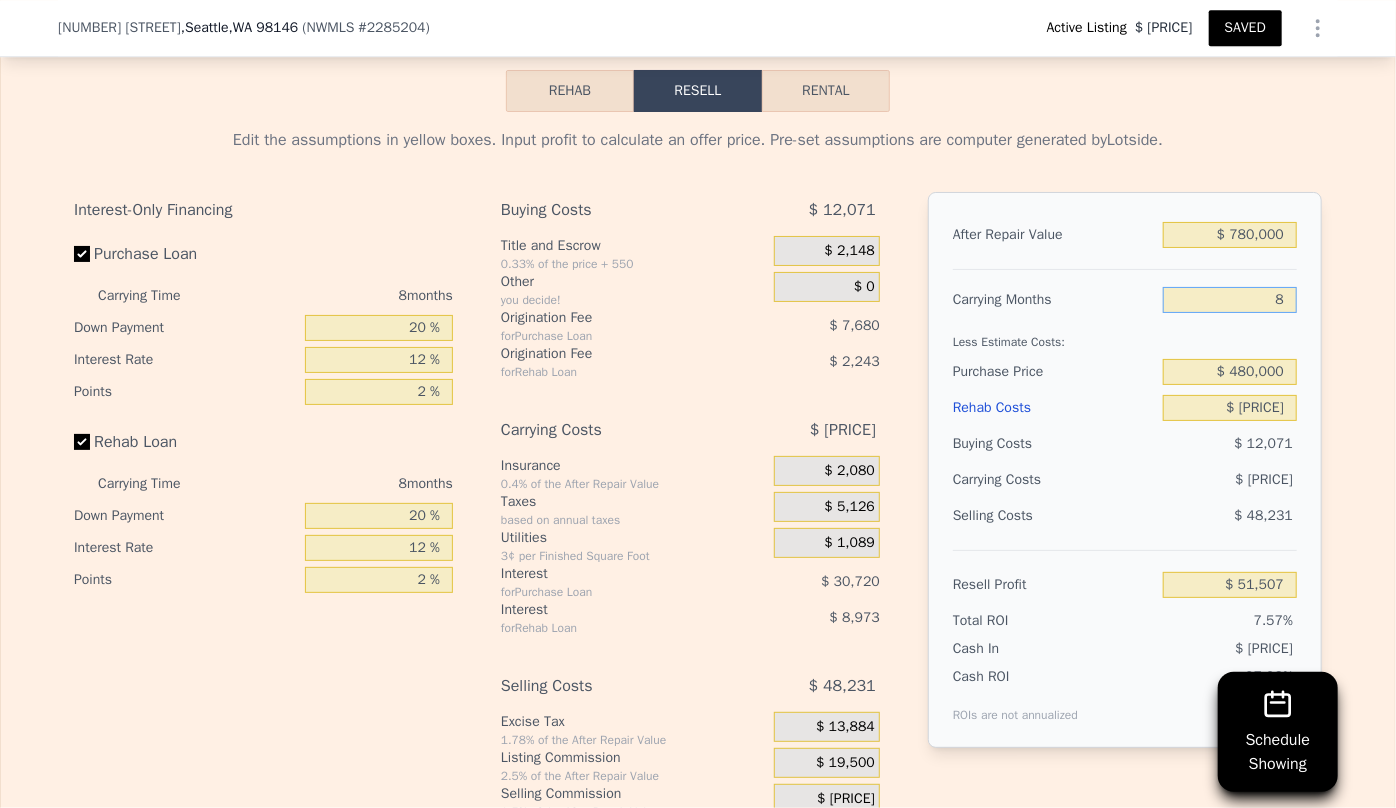 type on "$ 51,507" 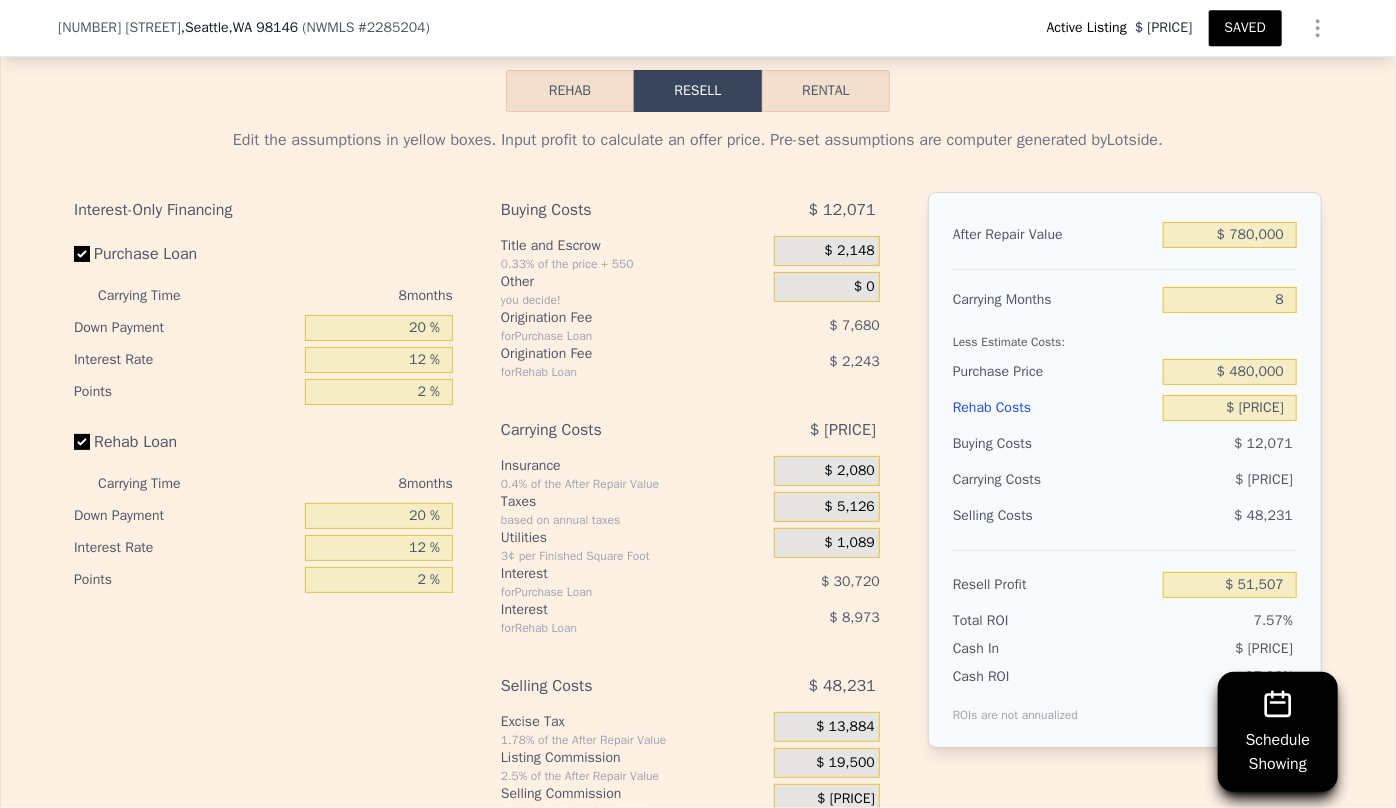 click on "Rehab Costs" at bounding box center (1054, 408) 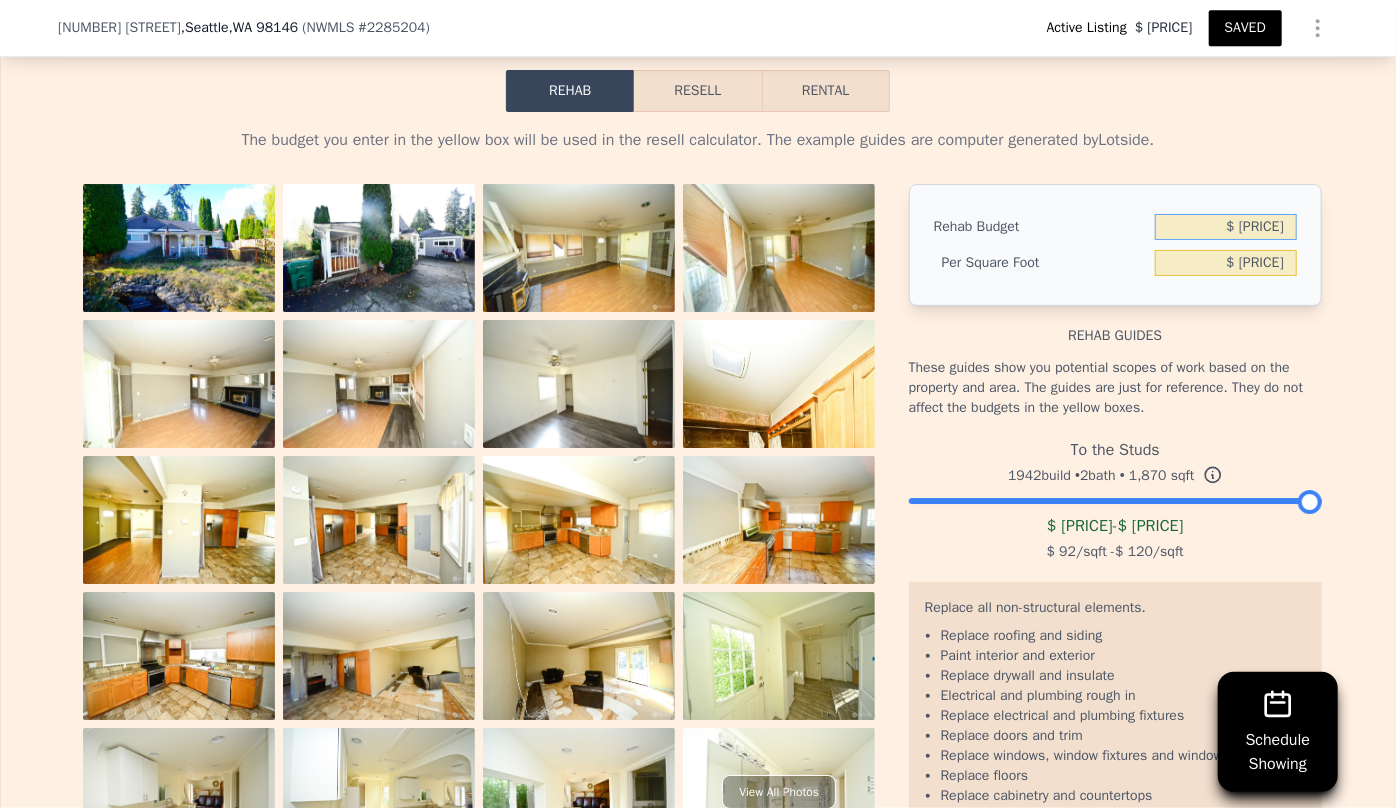 click on "$ 140,200" at bounding box center (1226, 227) 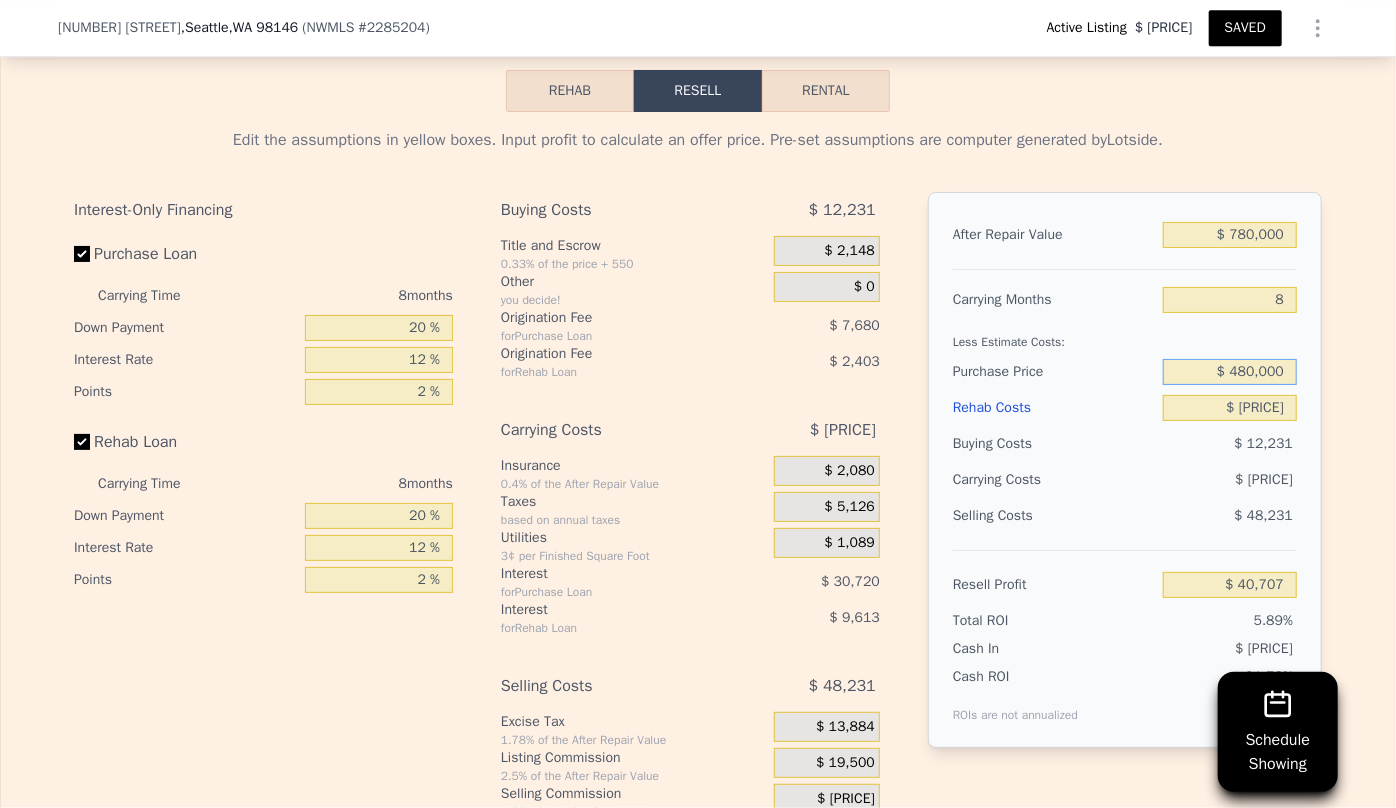 click on "$ 480,000" at bounding box center (1230, 372) 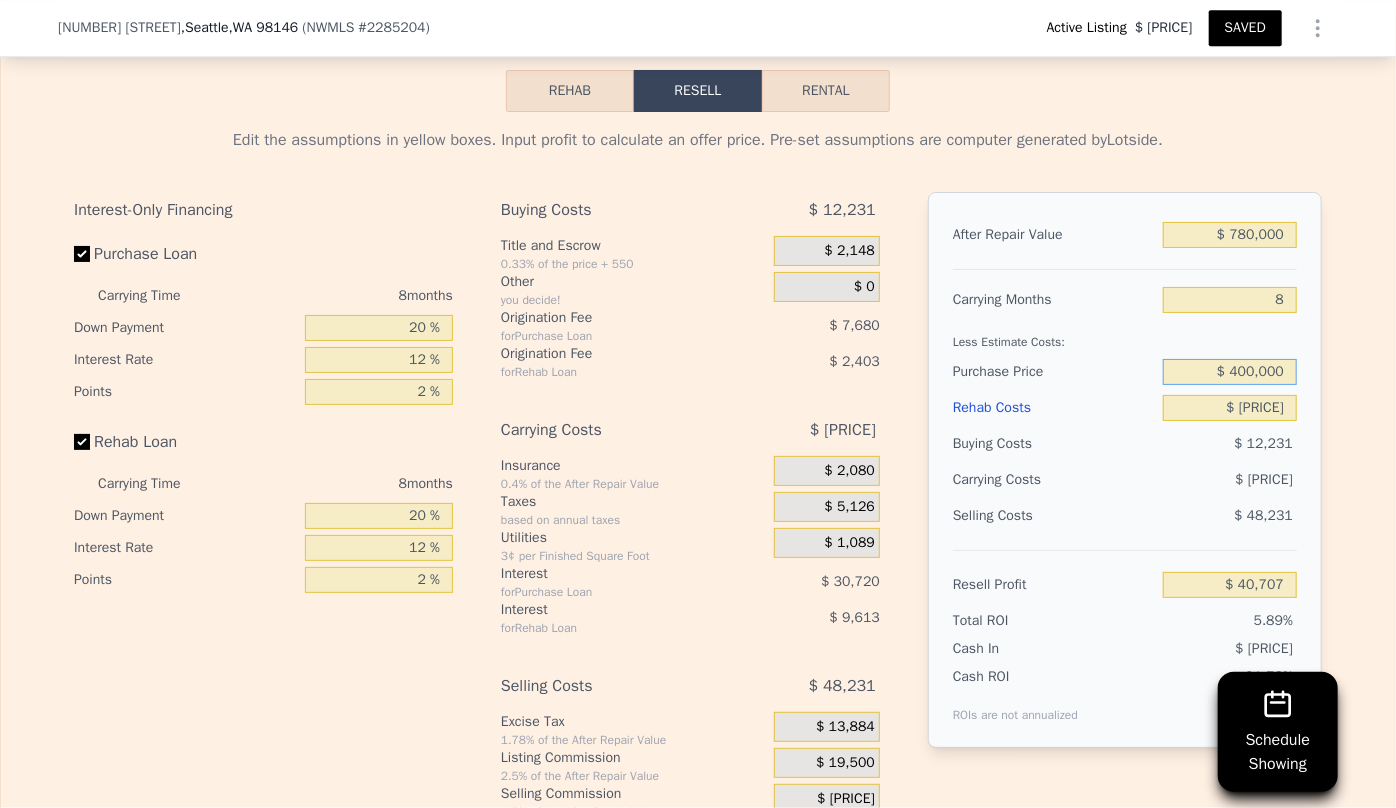 type on "$ 400,000" 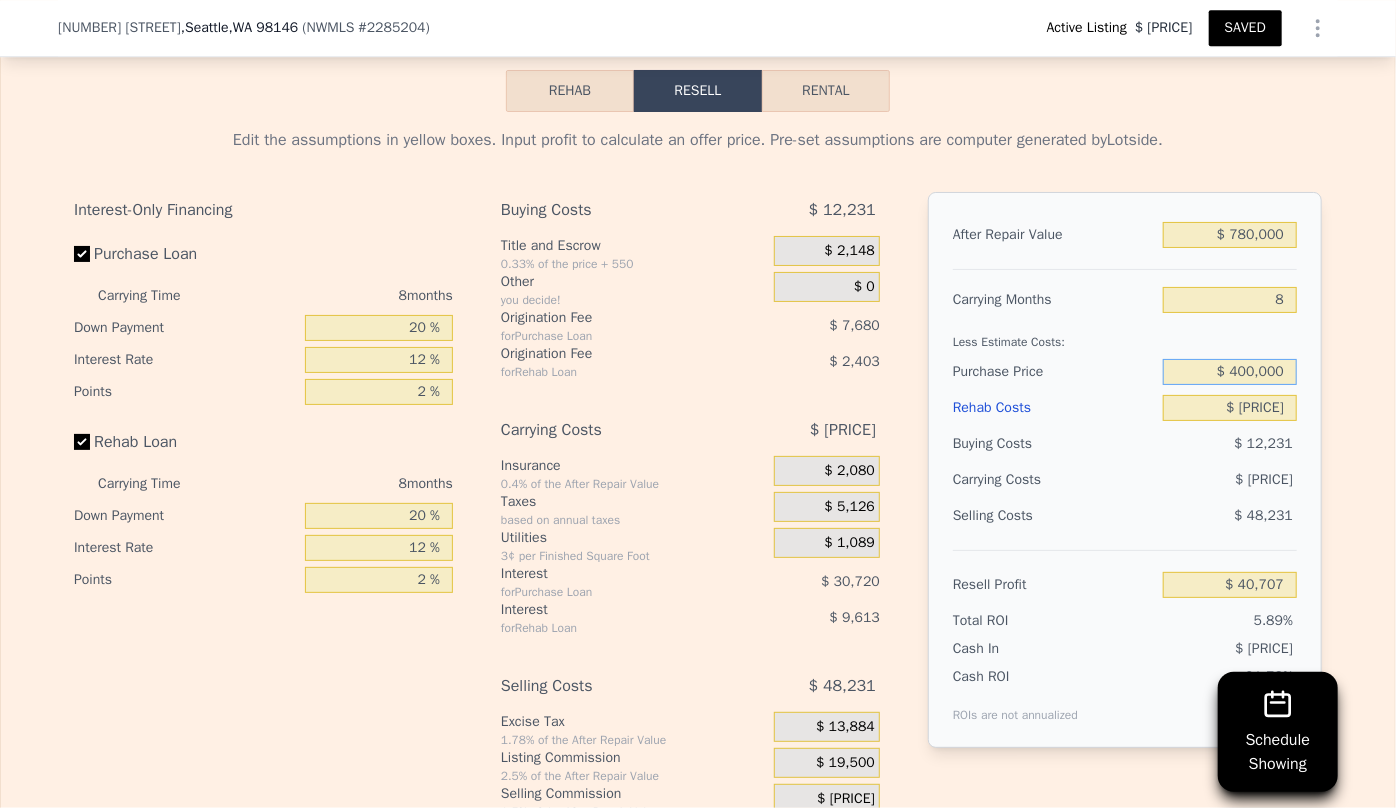 type on "$ 127,373" 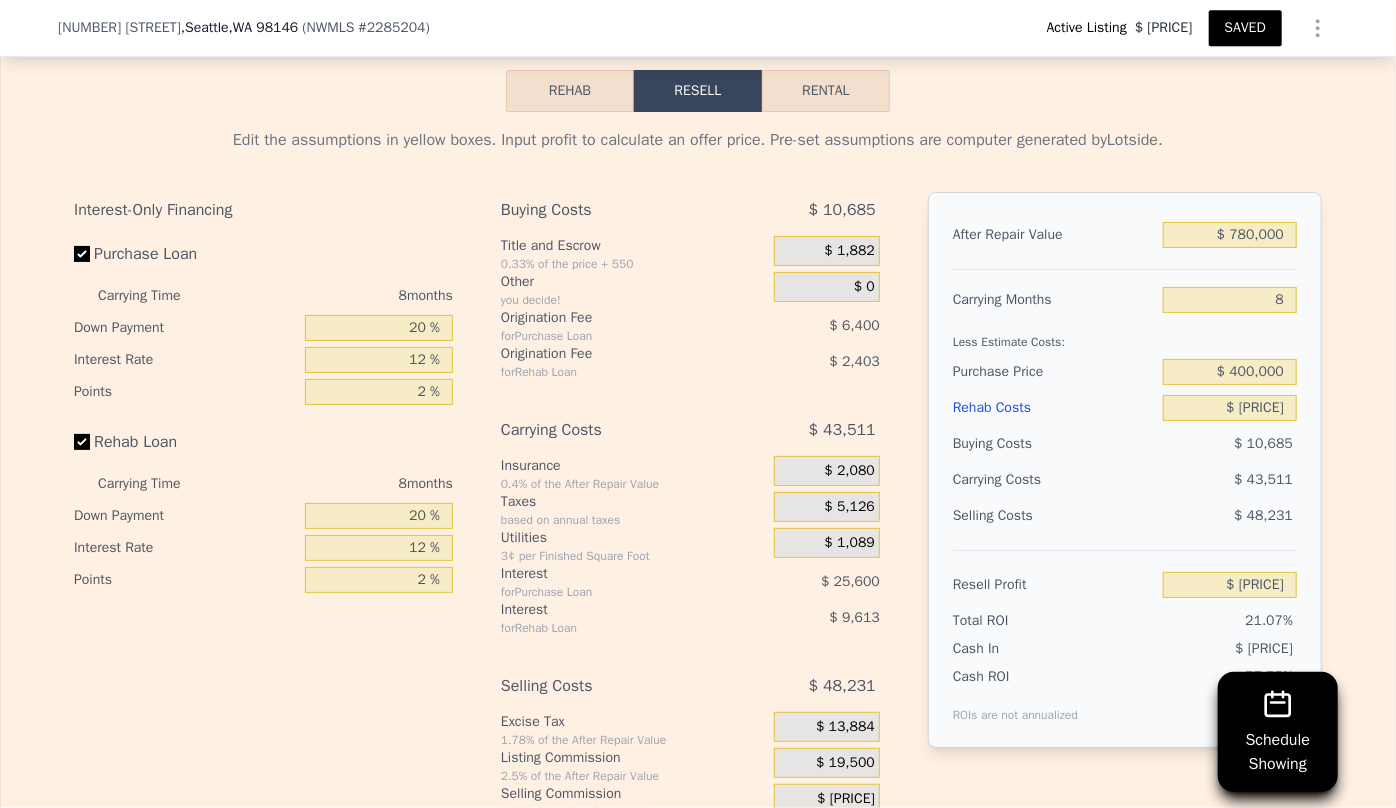 click on "$ 43,511" at bounding box center [1191, 480] 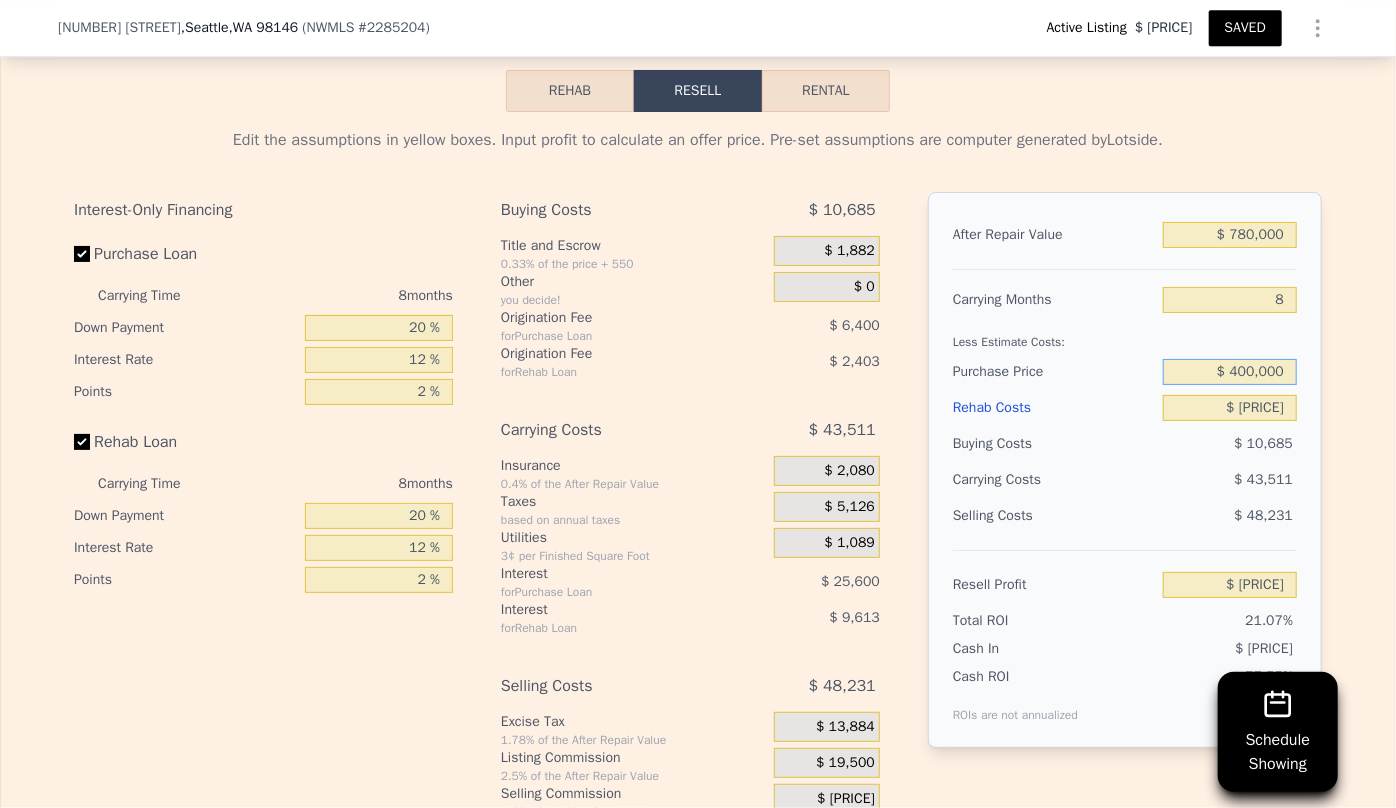 click on "$ 400,000" at bounding box center [1230, 372] 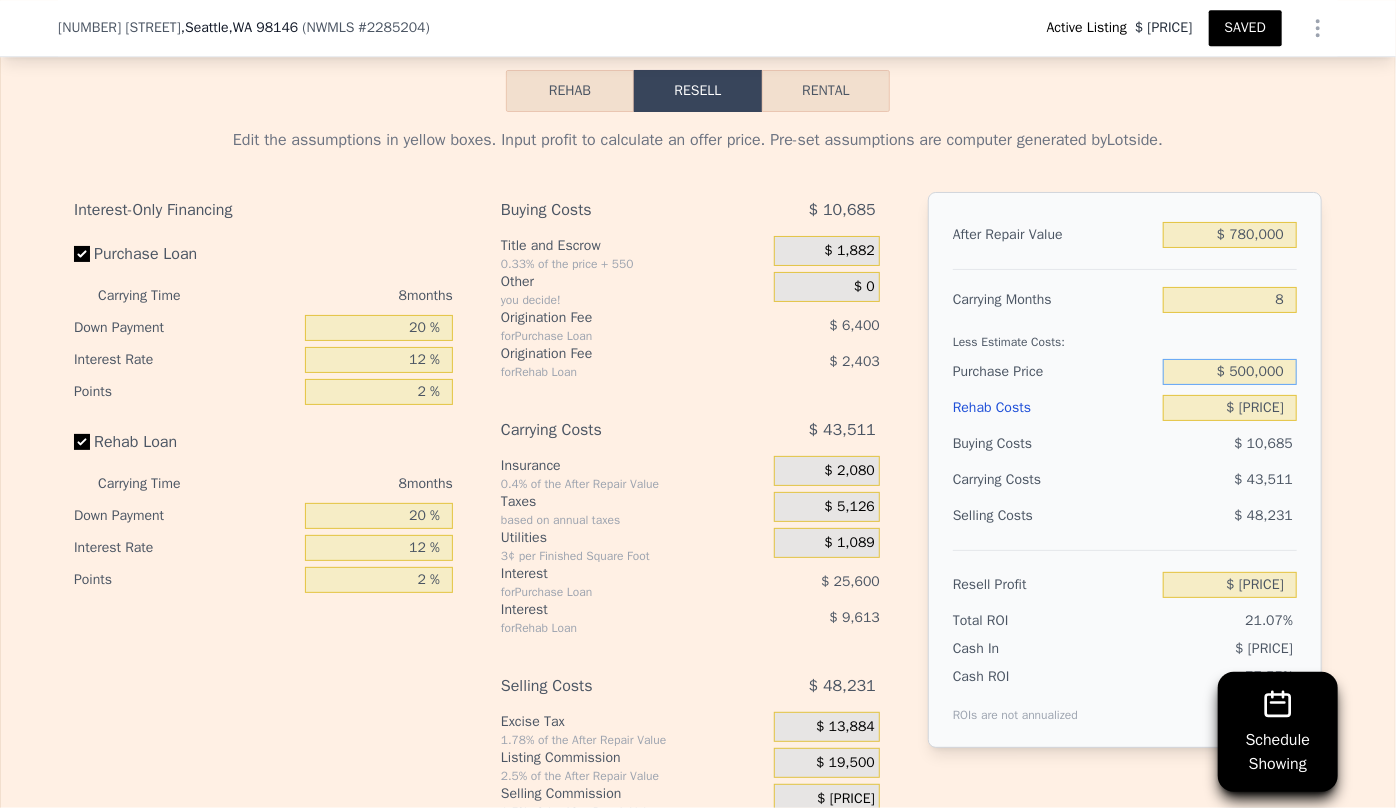 type on "$ 500,000" 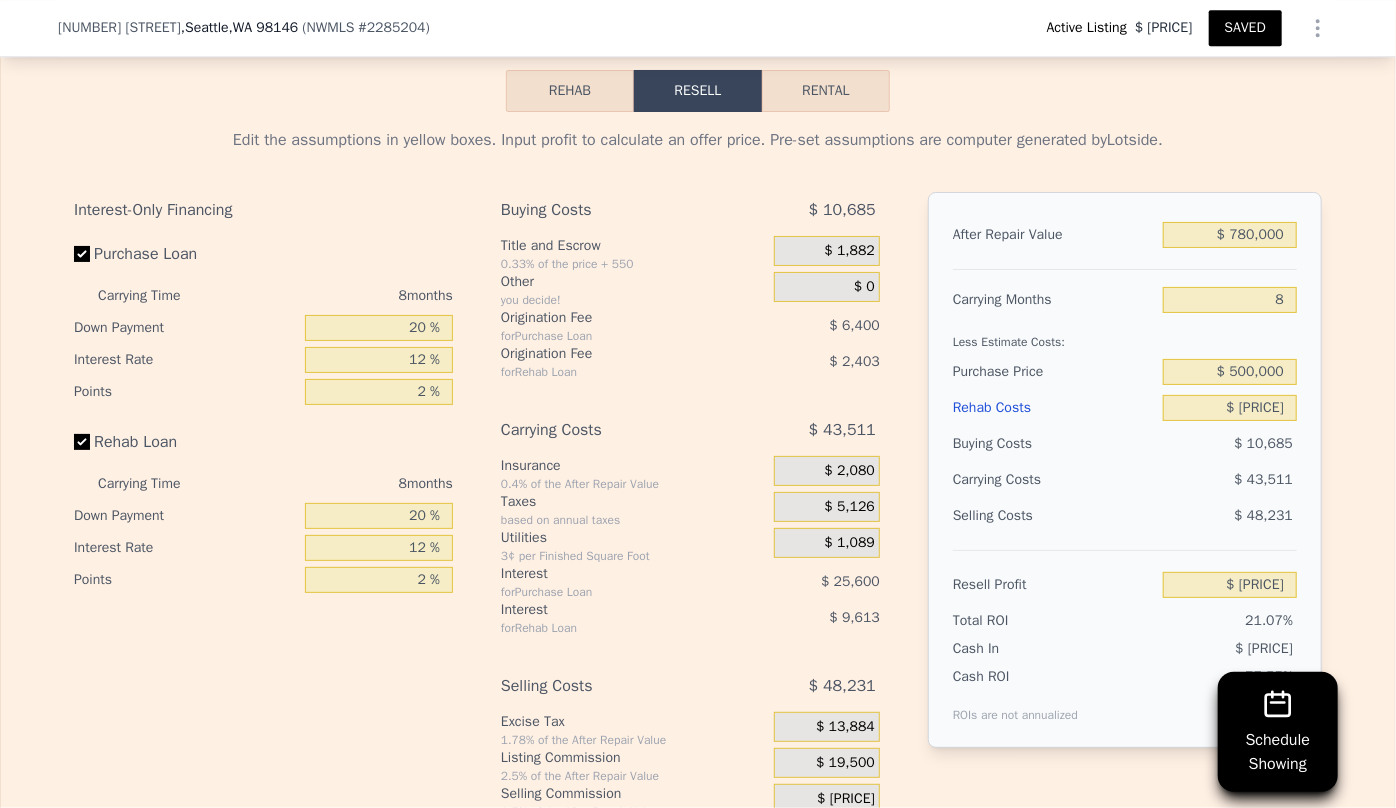 click on "$ 164,233" at bounding box center (1191, 649) 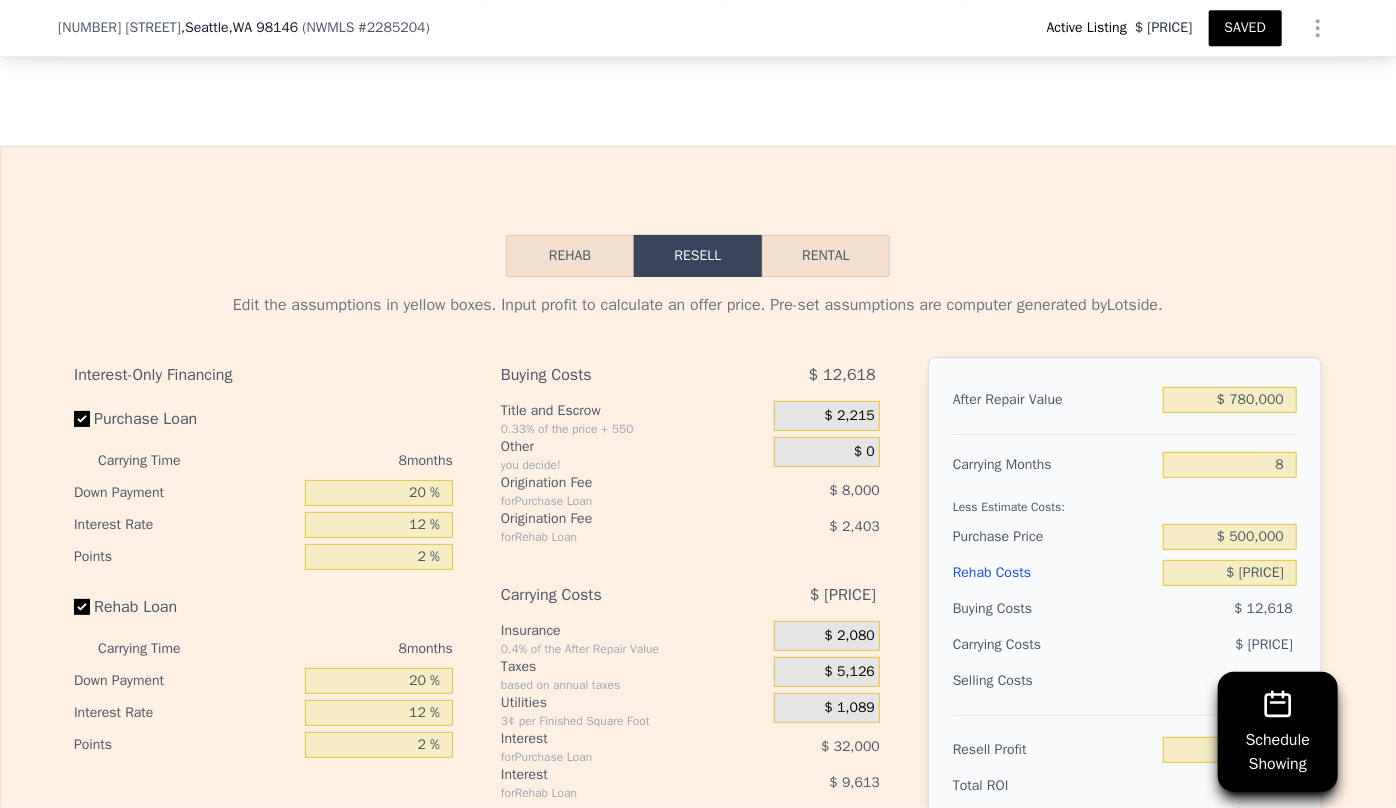 scroll, scrollTop: 3174, scrollLeft: 0, axis: vertical 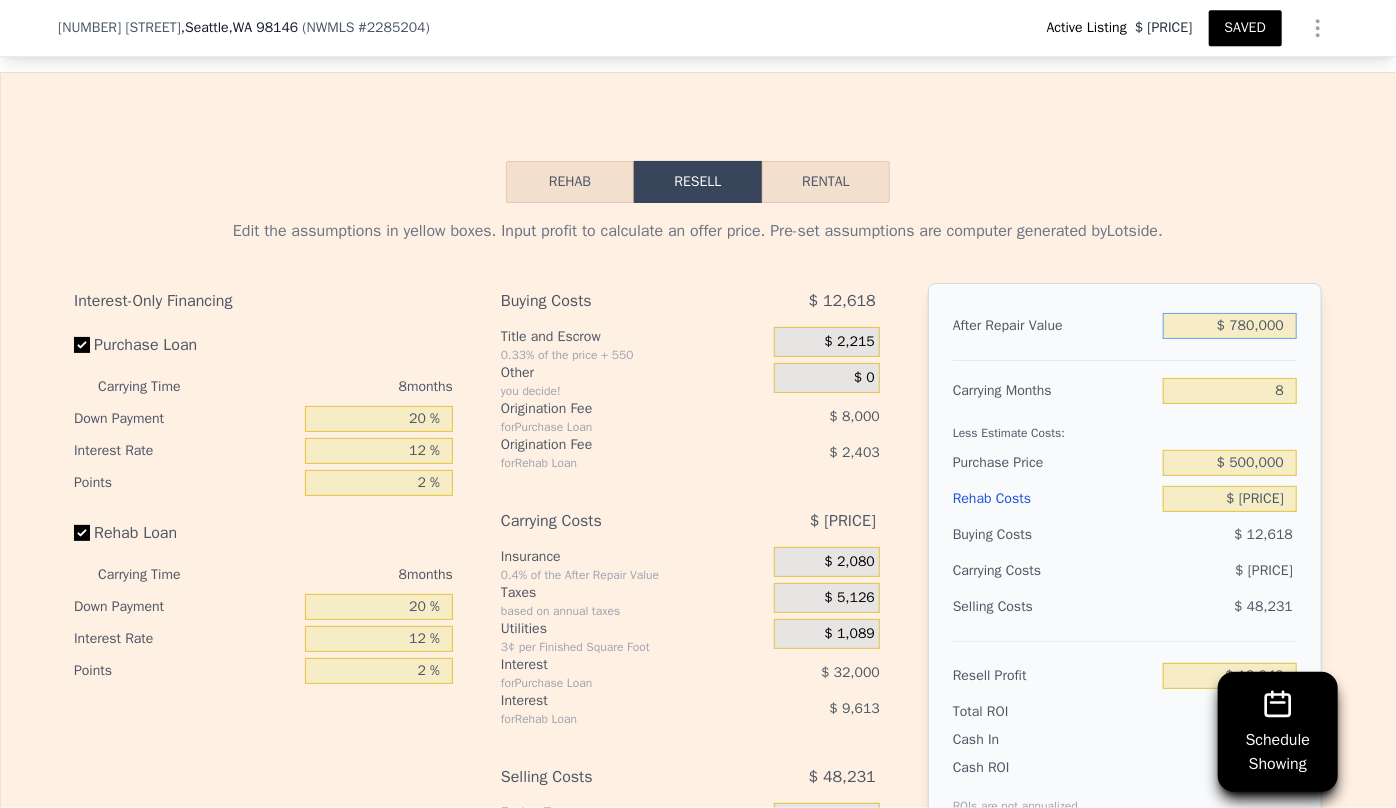 click on "$ 780,000" at bounding box center [1230, 326] 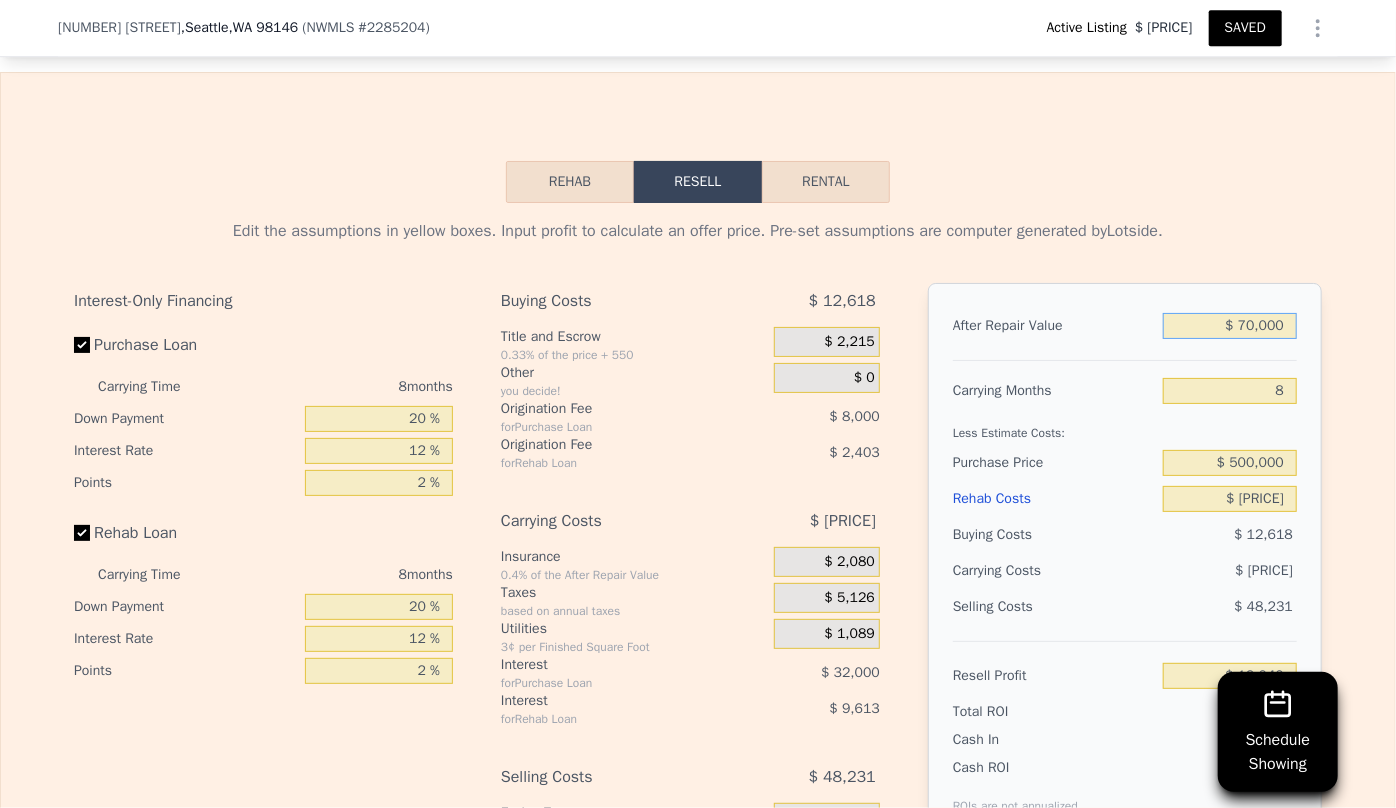type on "$ 0000" 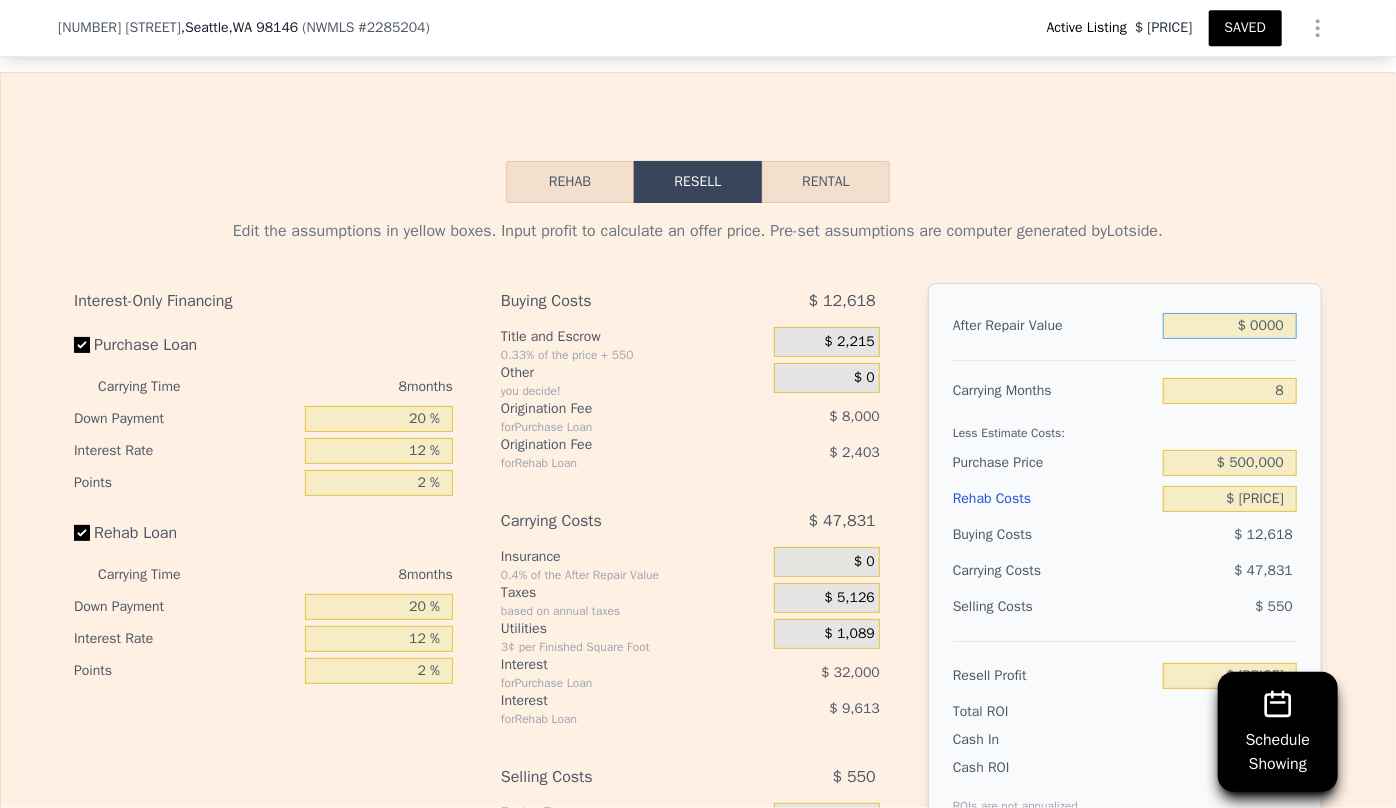 type on "-$ 711,199" 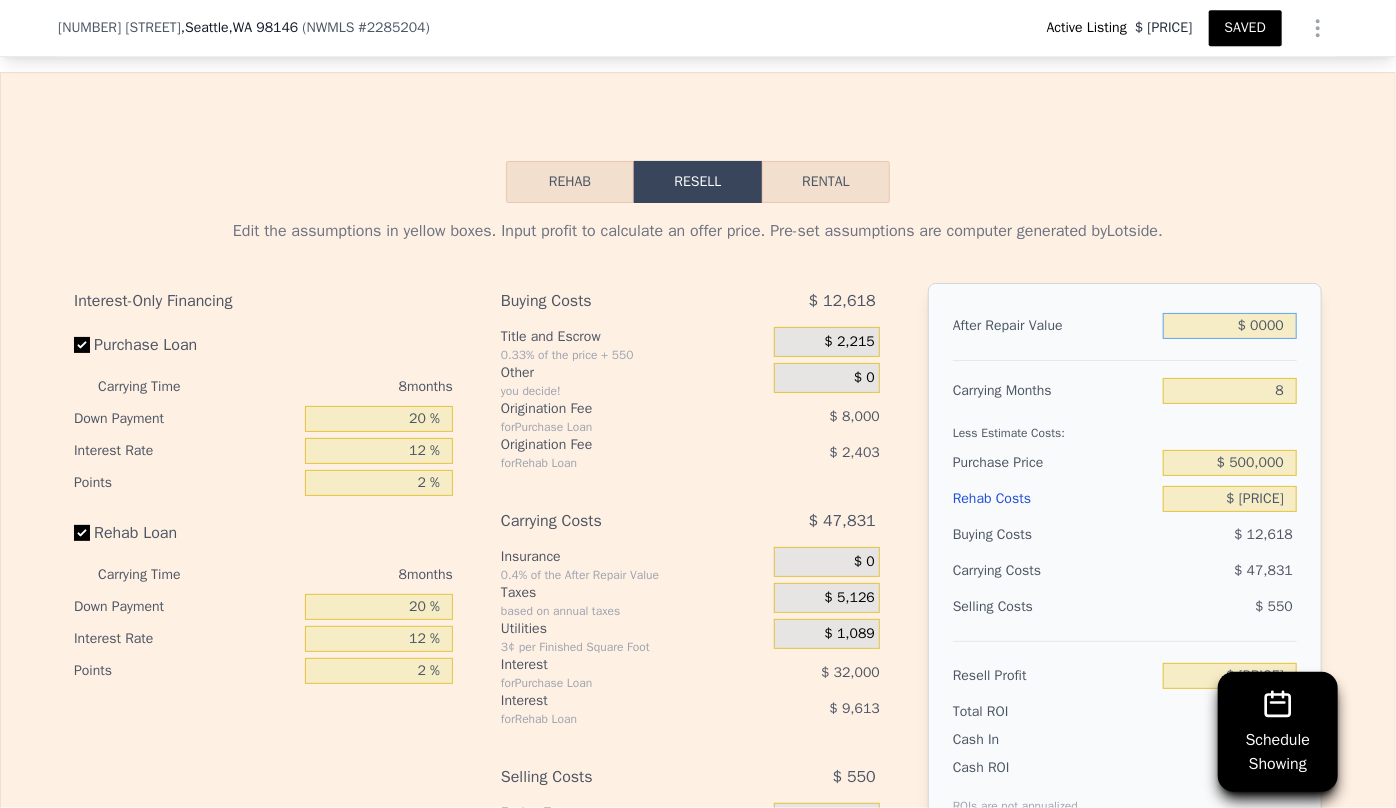 type on "$ 80,000" 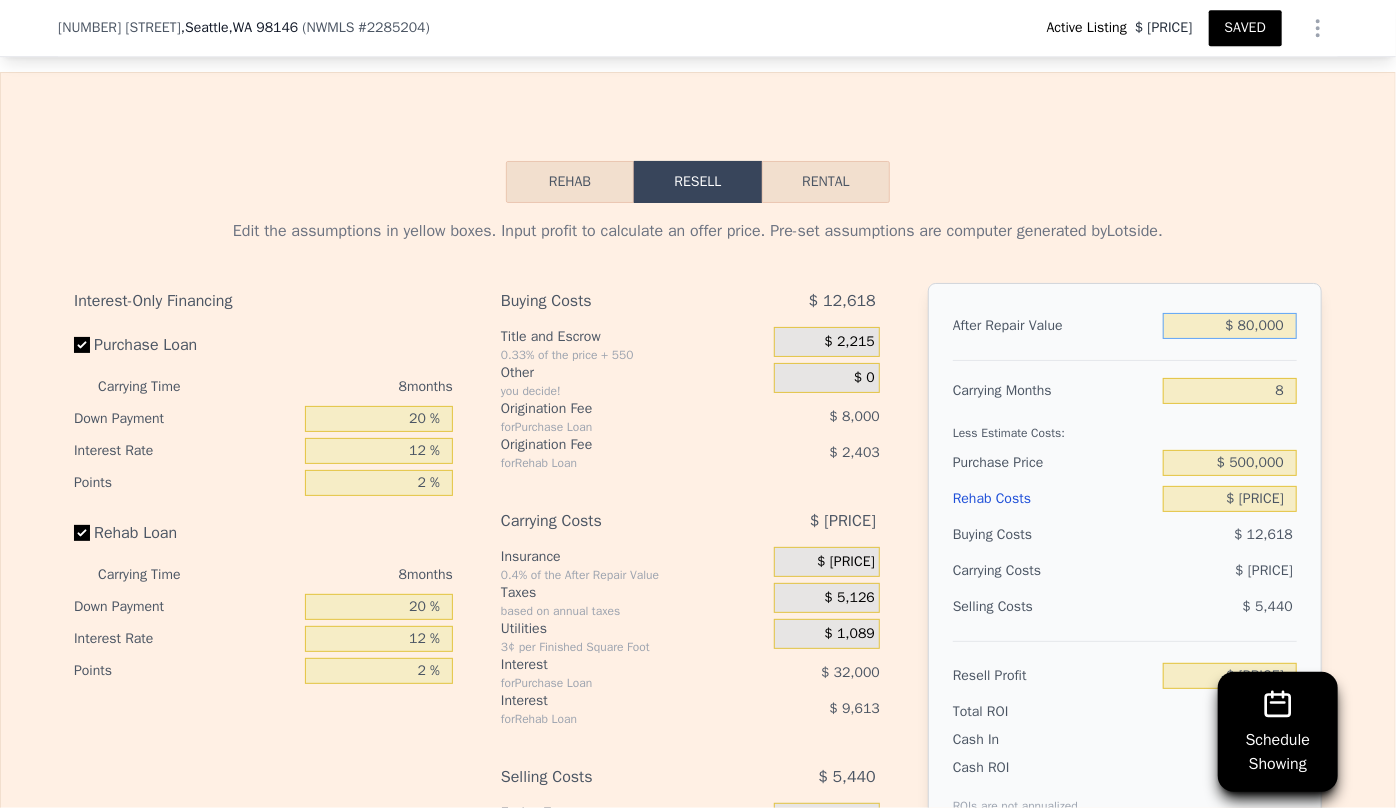 type on "-$ 636,302" 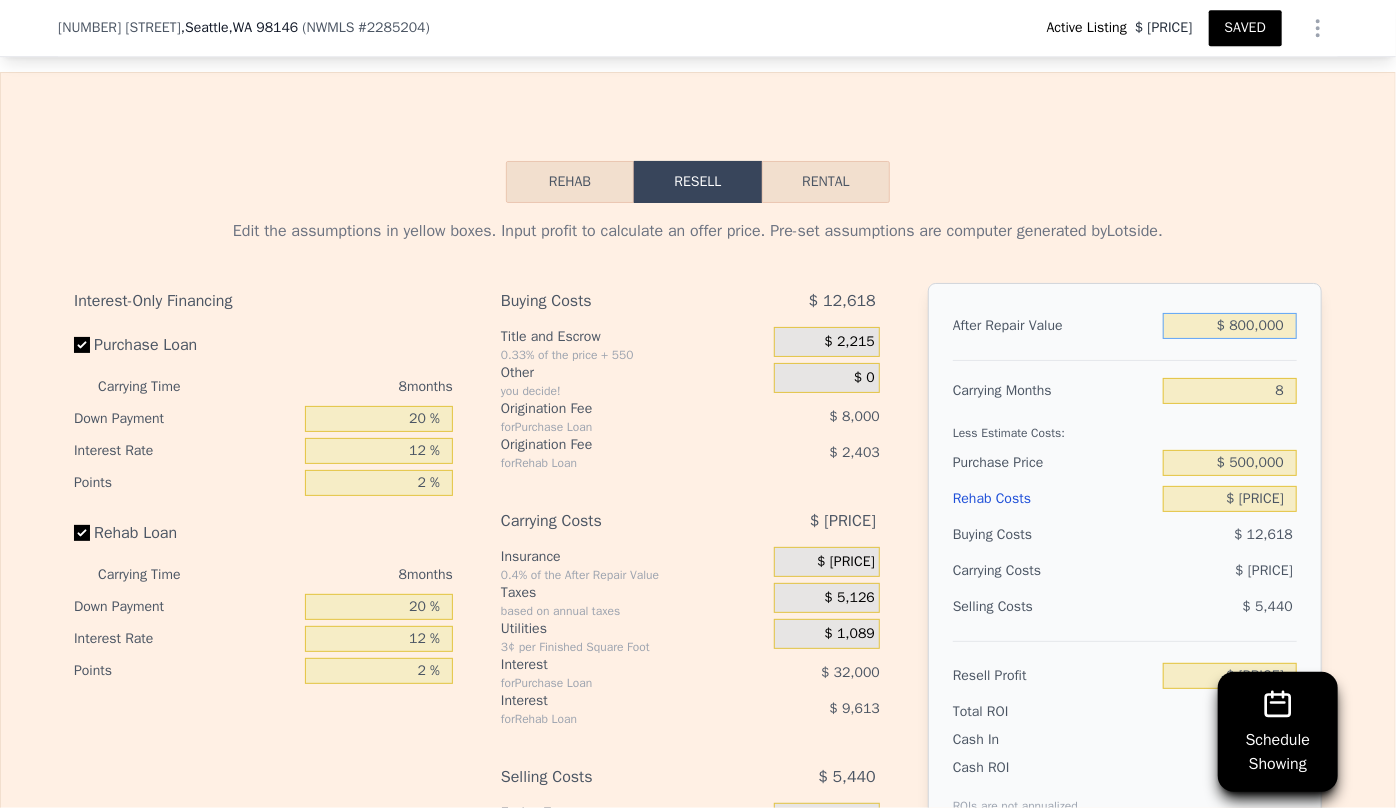 type on "$ 37,764" 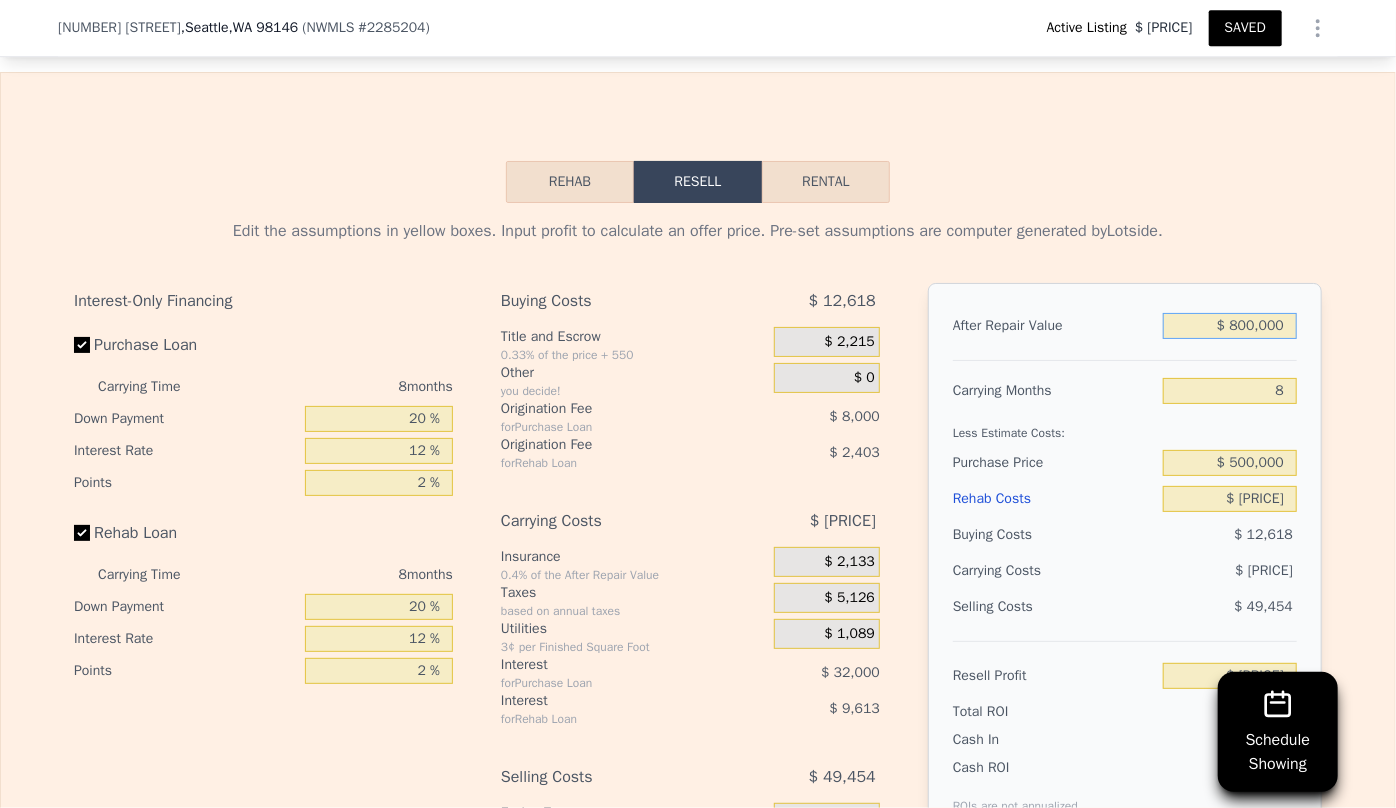 type on "$ 8,000,000" 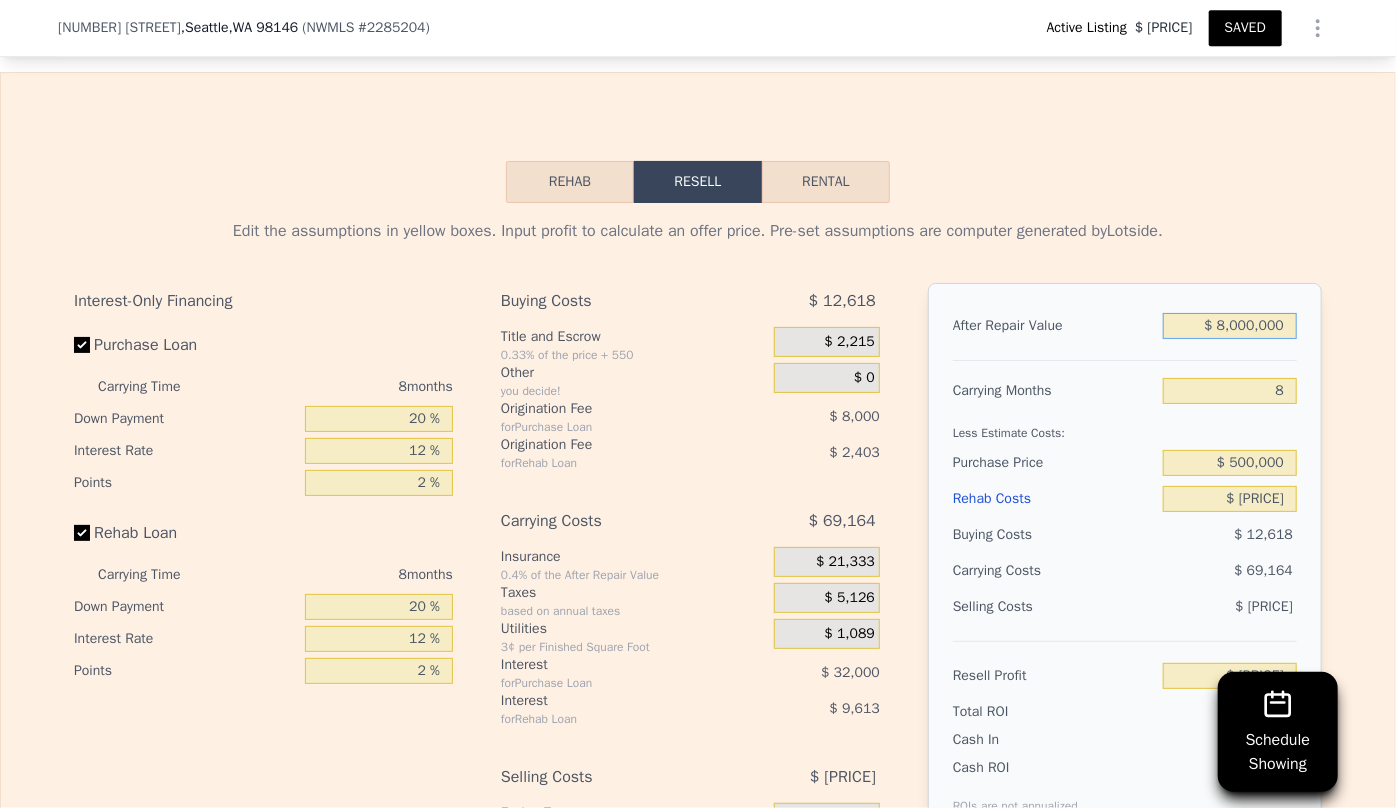 type on "$ 6,778,428" 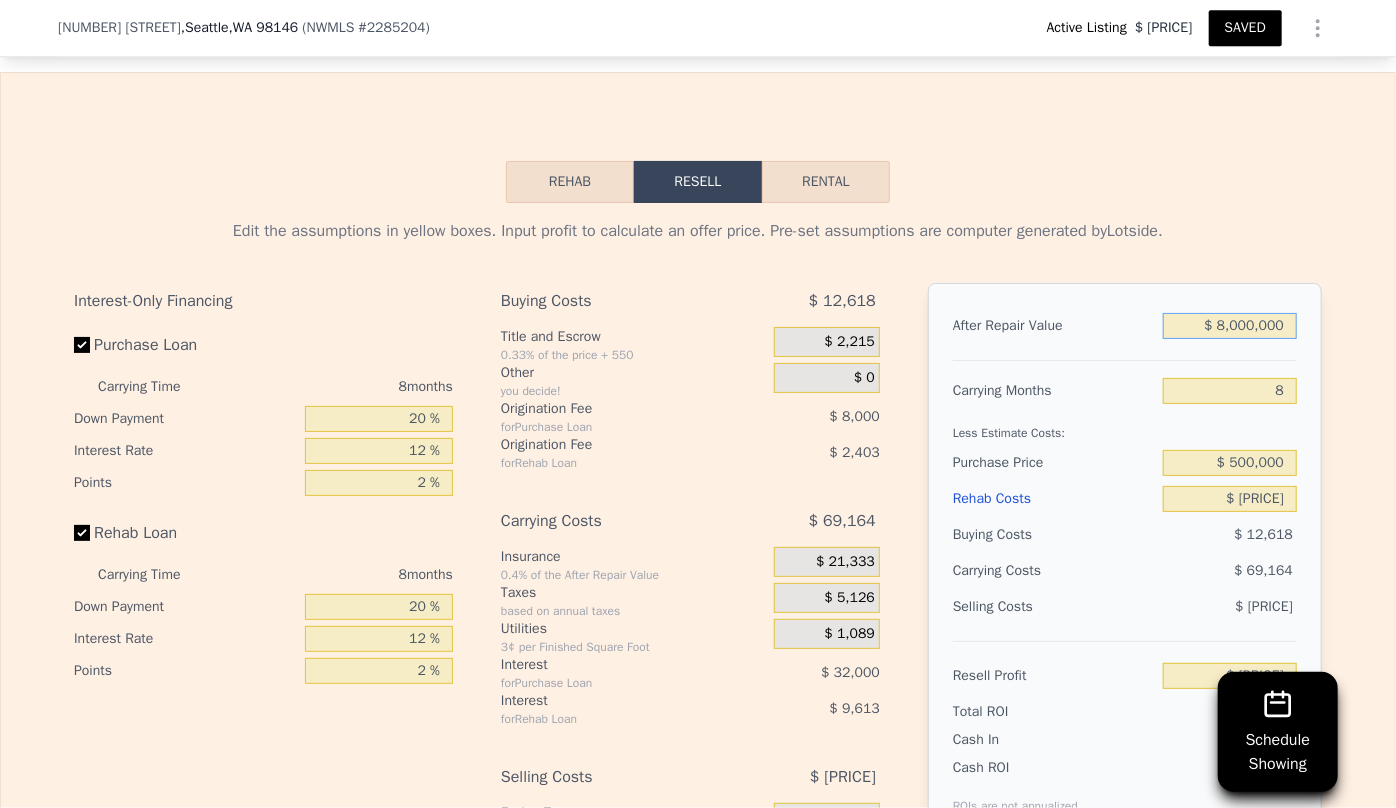 type on "$ 800,000" 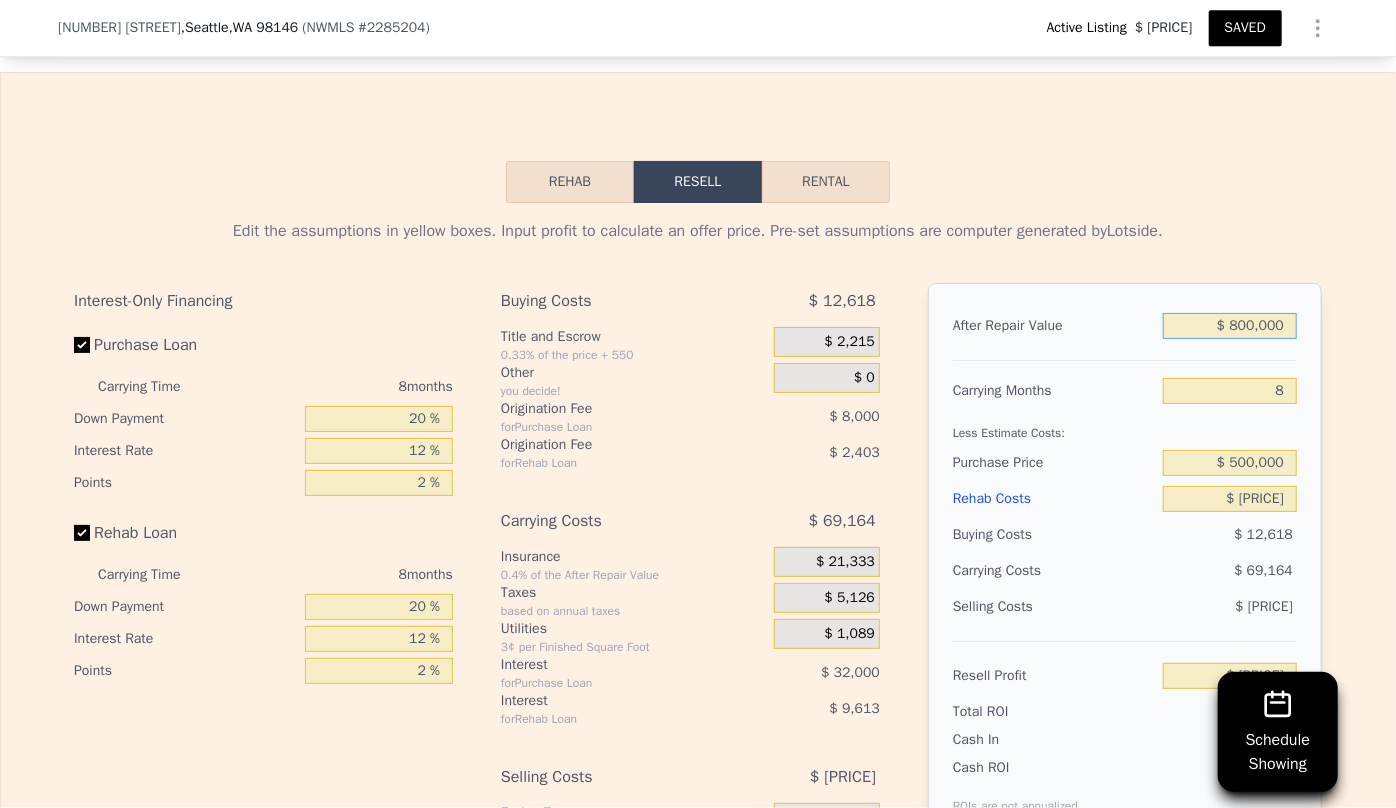 type on "$ 37,764" 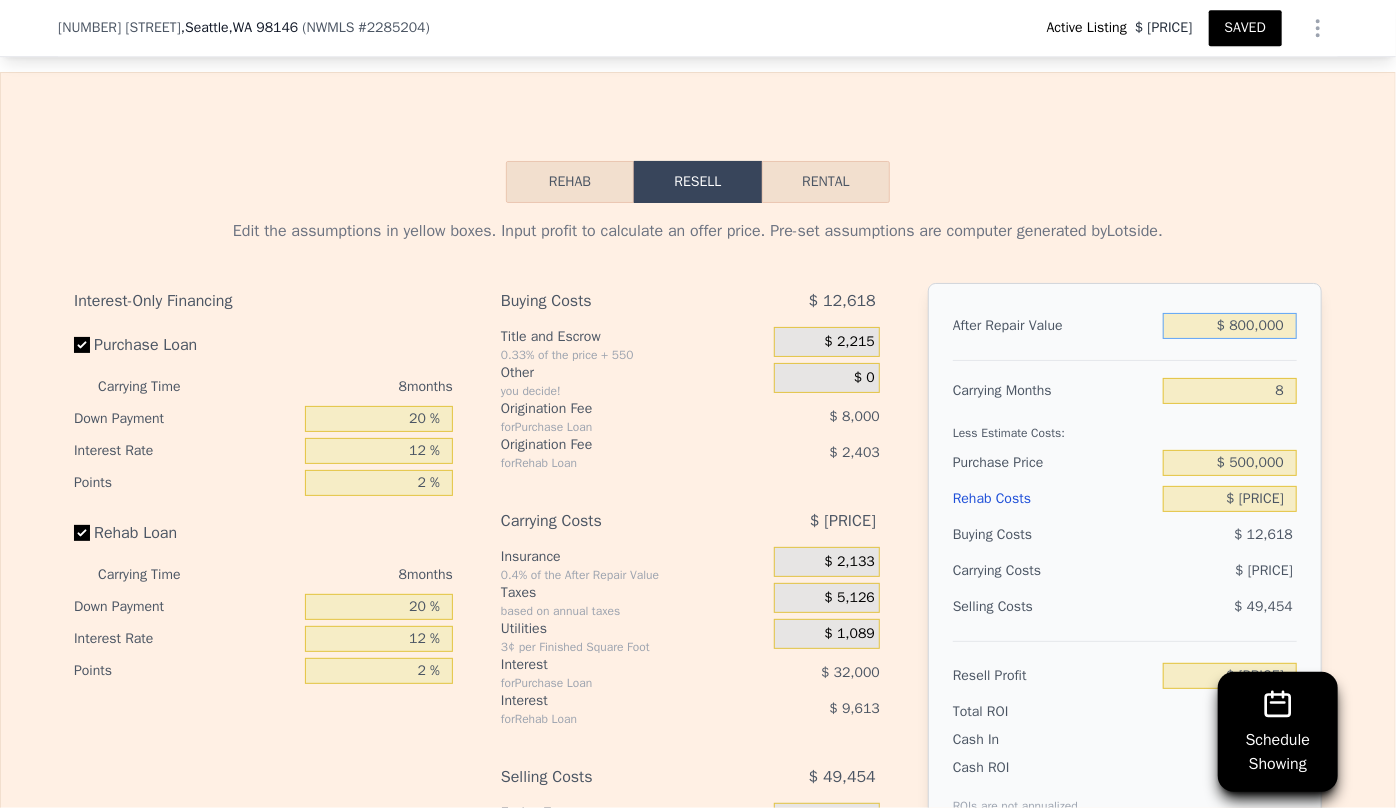 type on "$ 800,000" 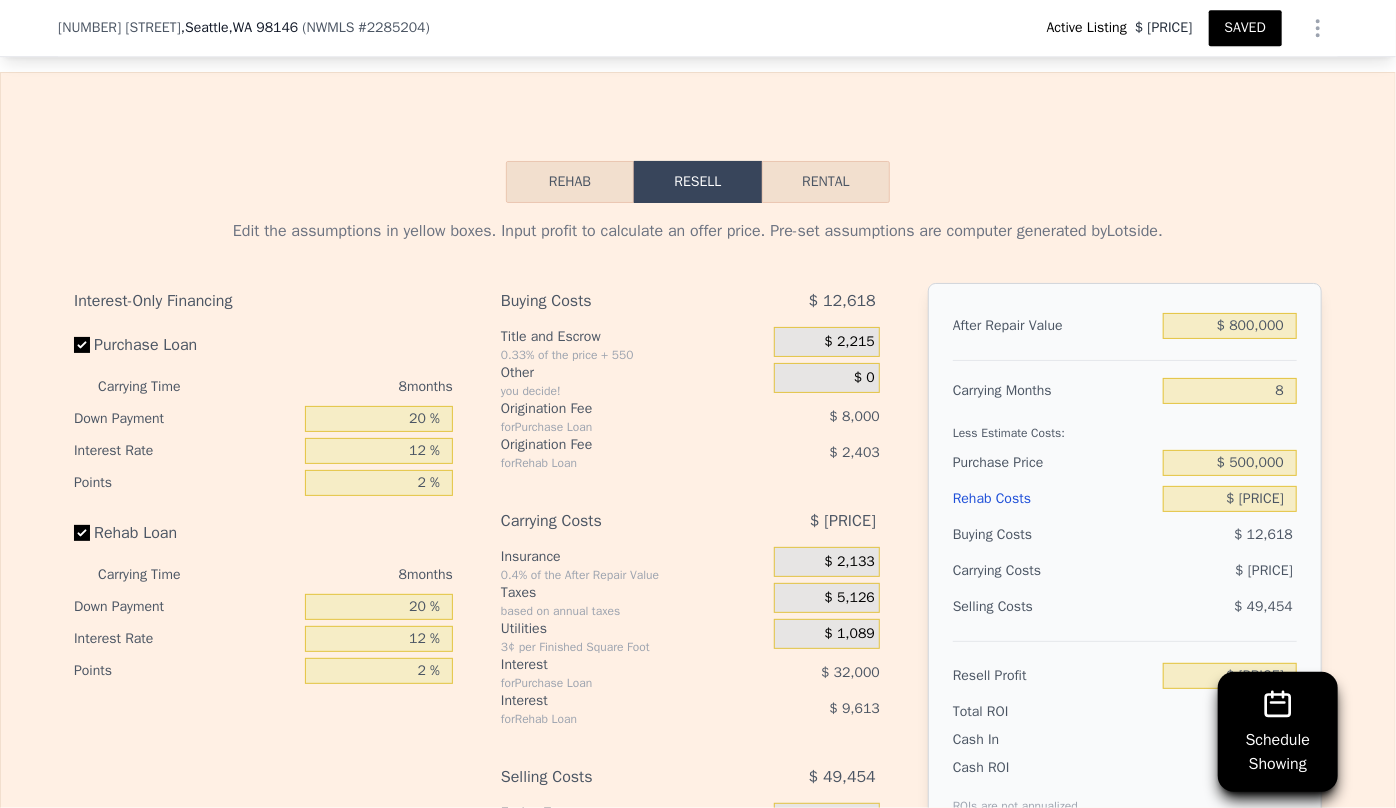 click on "Rehab   Resell   Rental Edit the assumptions in yellow boxes. Input profit to calculate an offer price. Pre-set assumptions are computer generated by  Lotside . Interest-Only Financing Purchase Loan Carrying Time 8  months Down Payment 20 % Interest Rate 12 % Points 2 % Rehab Loan Carrying Time 8  months Down Payment 20 % Interest Rate 12 % Points 2 % Buying Costs $ 12,618 Title and Escrow 0.33% of the price + 550 $ 2,215 Other you decide! $ 0 Origination Fee for  Purchase Loan $ 8,000 Origination Fee for  Rehab Loan $ 2,403 Carrying Costs $ 49,964 Insurance 0.4% of the After Repair Value $ 2,133 Taxes based on annual taxes $ 5,126 Utilities 3¢ per Finished Square Foot $ 1,089 Interest for  Purchase Loan $ 32,000 Interest for  Rehab Loan $ 9,613 Selling Costs $ 49,454 Excise Tax 1.78% of the After Repair Value $ 14,240 Listing Commission 2.5% of the After Repair Value $ 20,000 Selling Commission 1.5% of the After Repair Value $ 12,000 Title and Escrow 0.33% of the After Repair Value $ 3,214 $ 800,000 8" at bounding box center [698, 554] 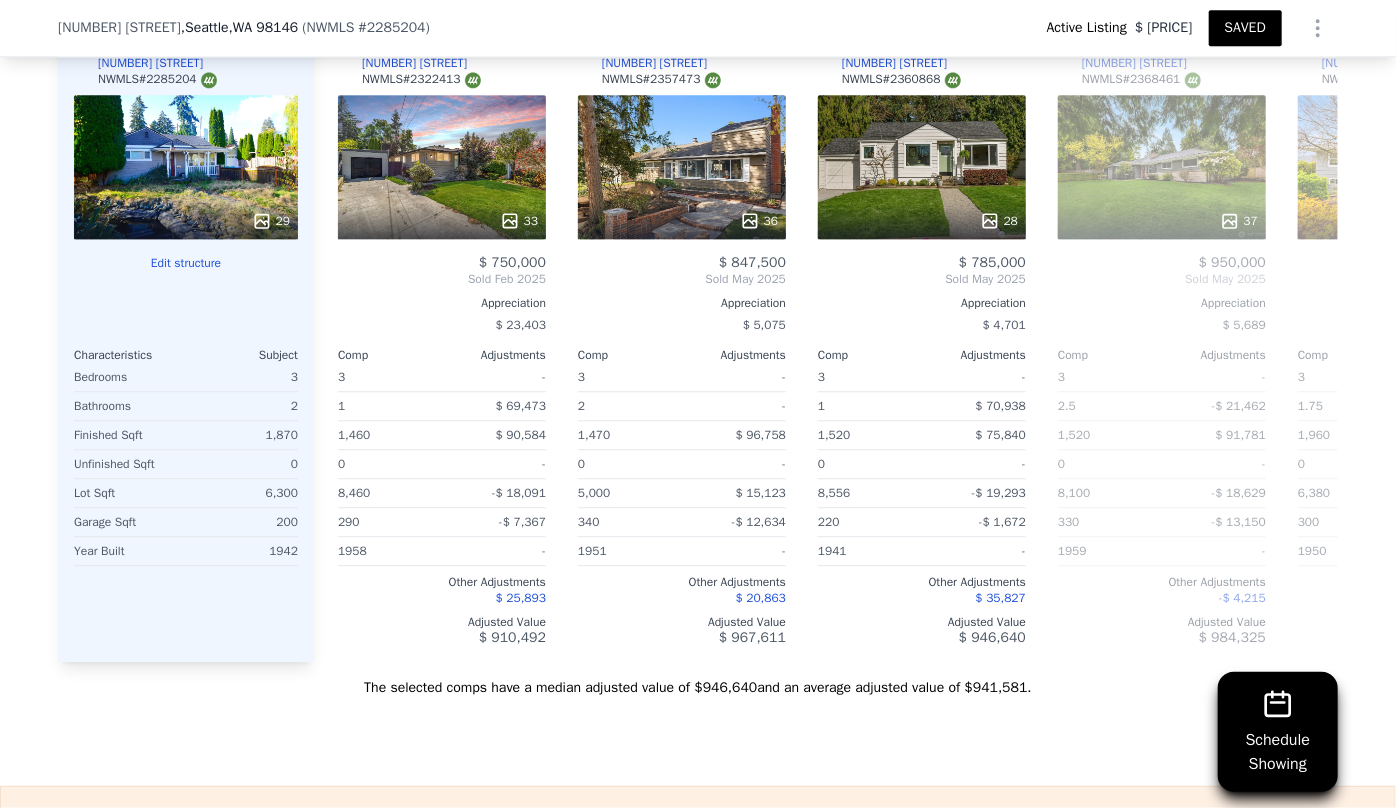 scroll, scrollTop: 2356, scrollLeft: 0, axis: vertical 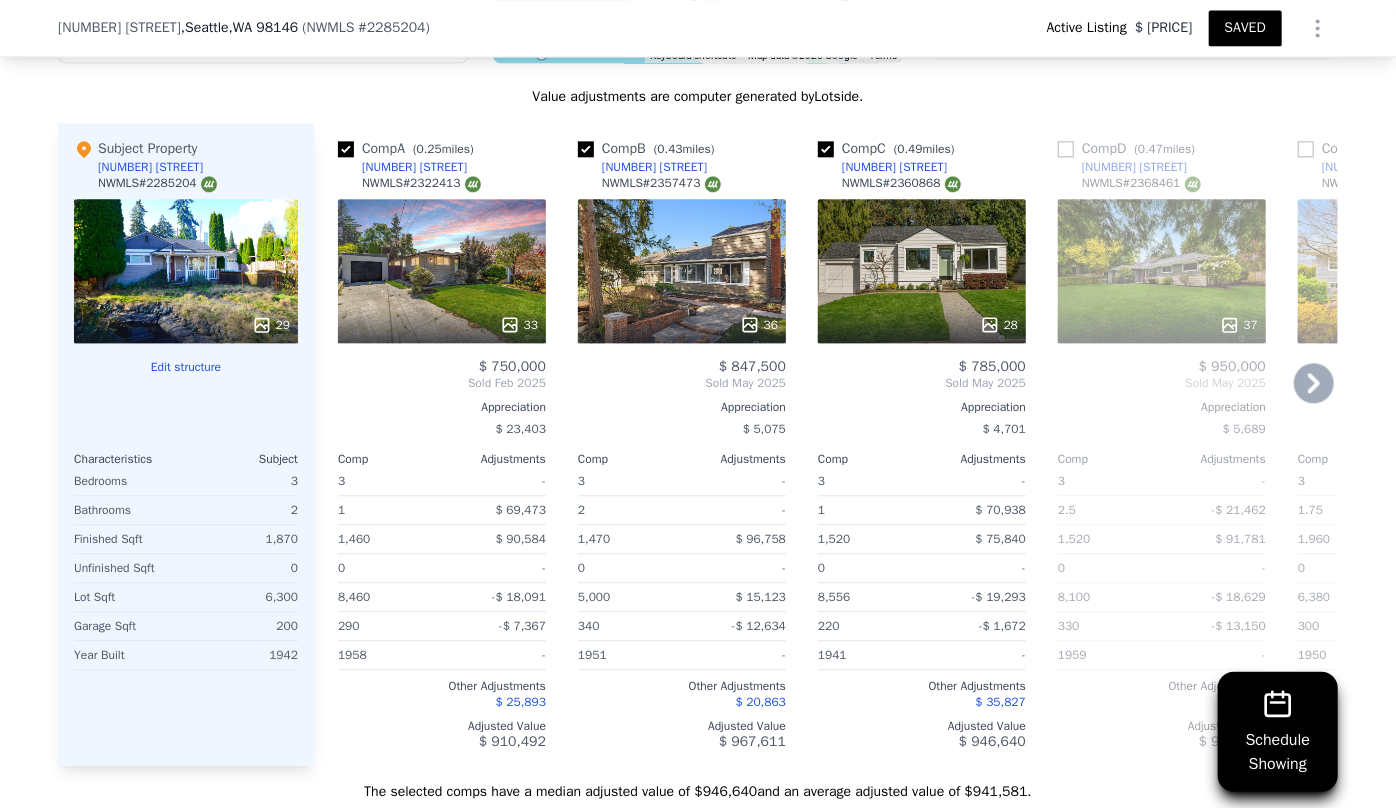 click 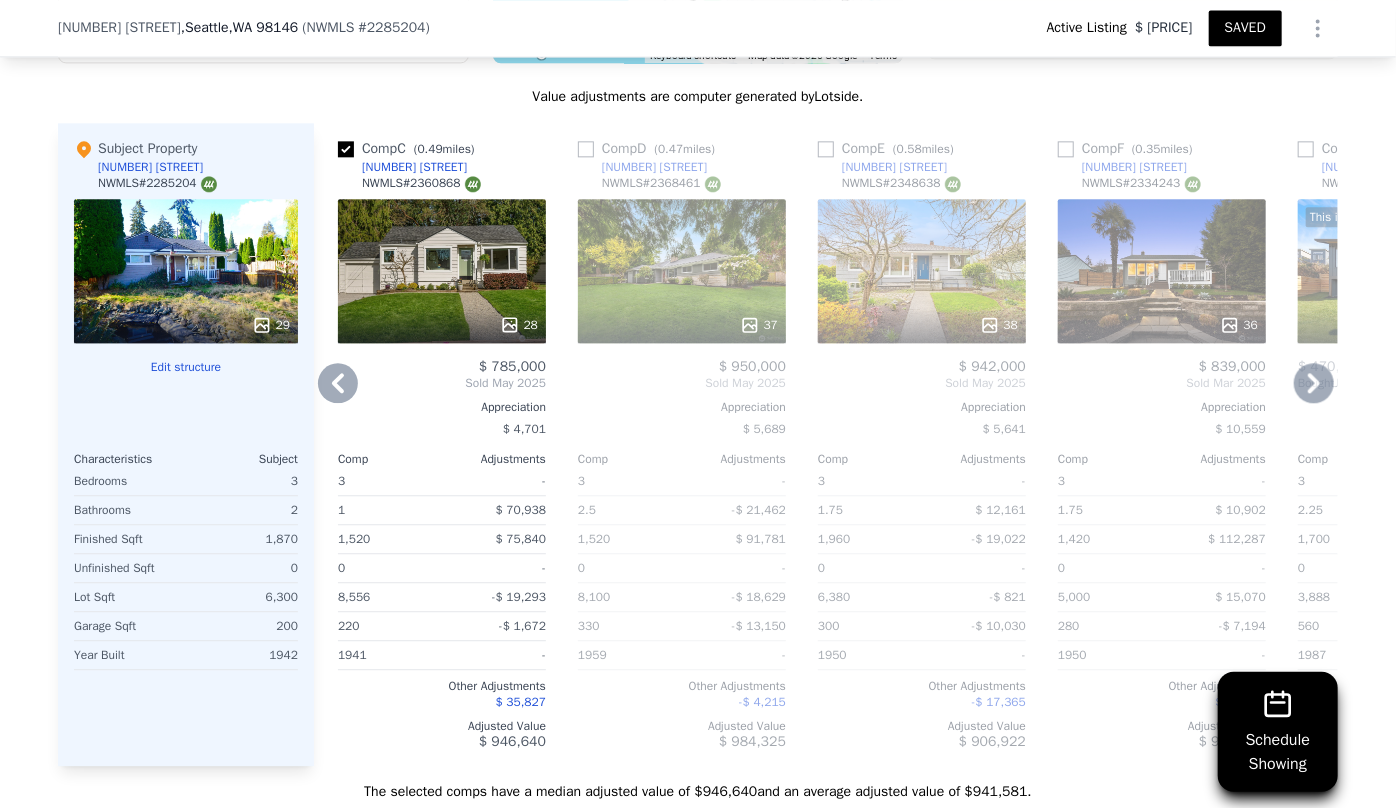 click 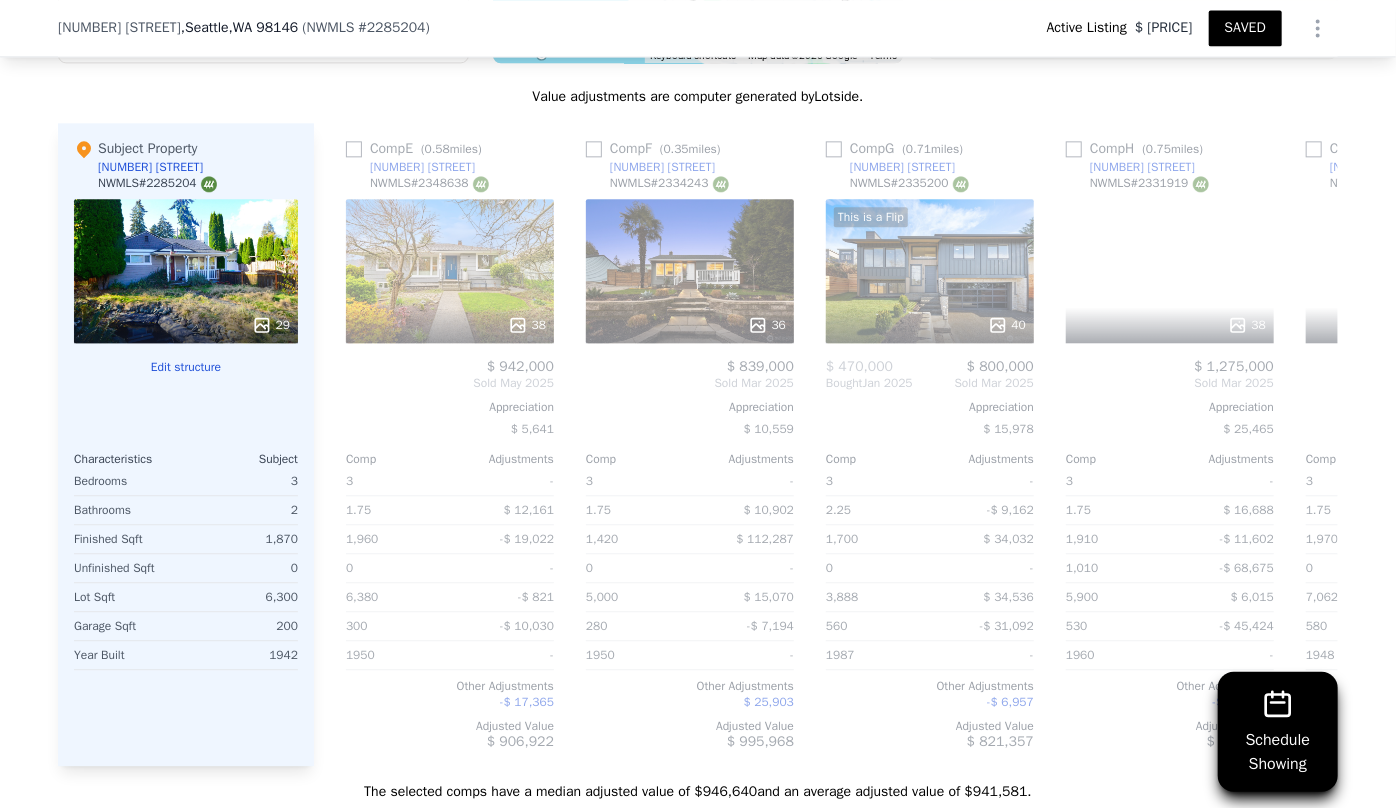scroll, scrollTop: 0, scrollLeft: 960, axis: horizontal 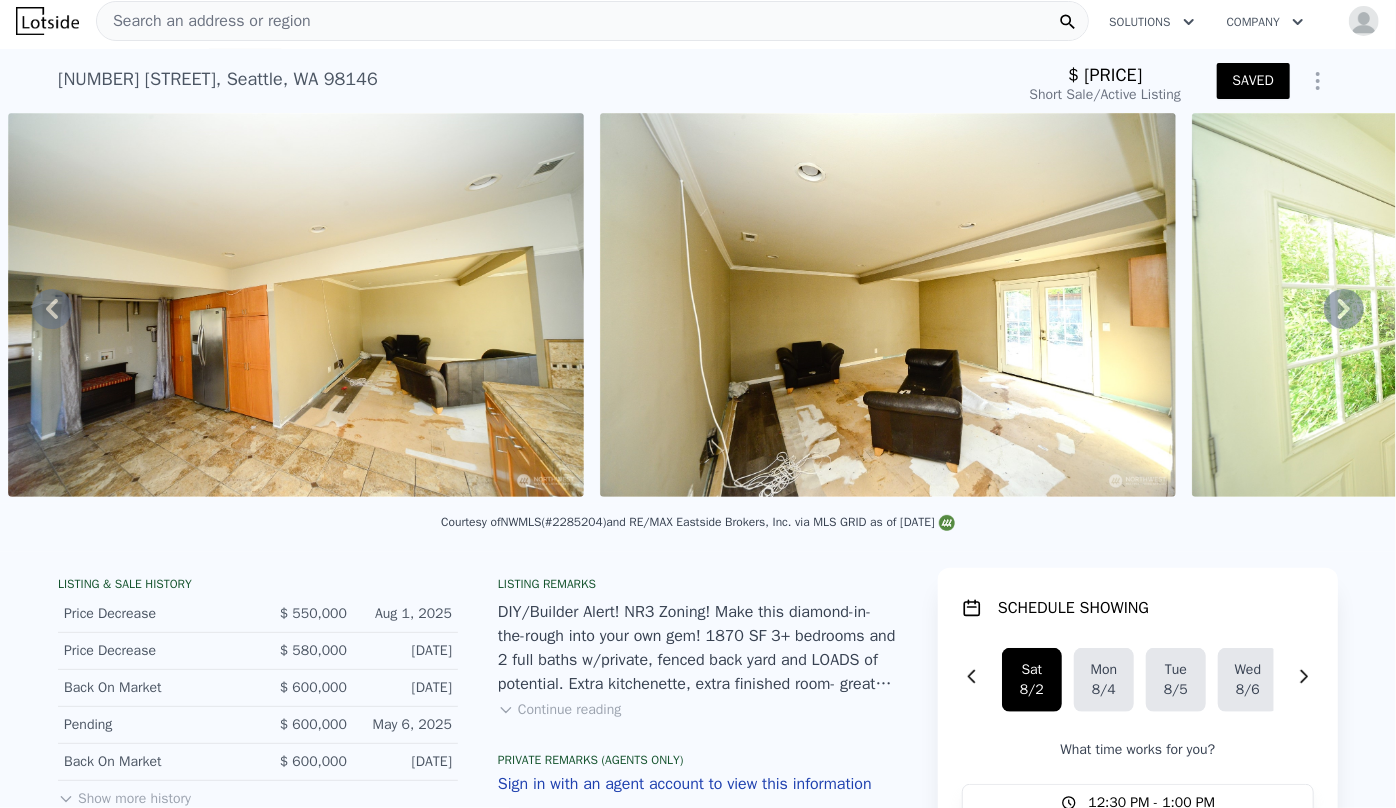 click at bounding box center [1364, 21] 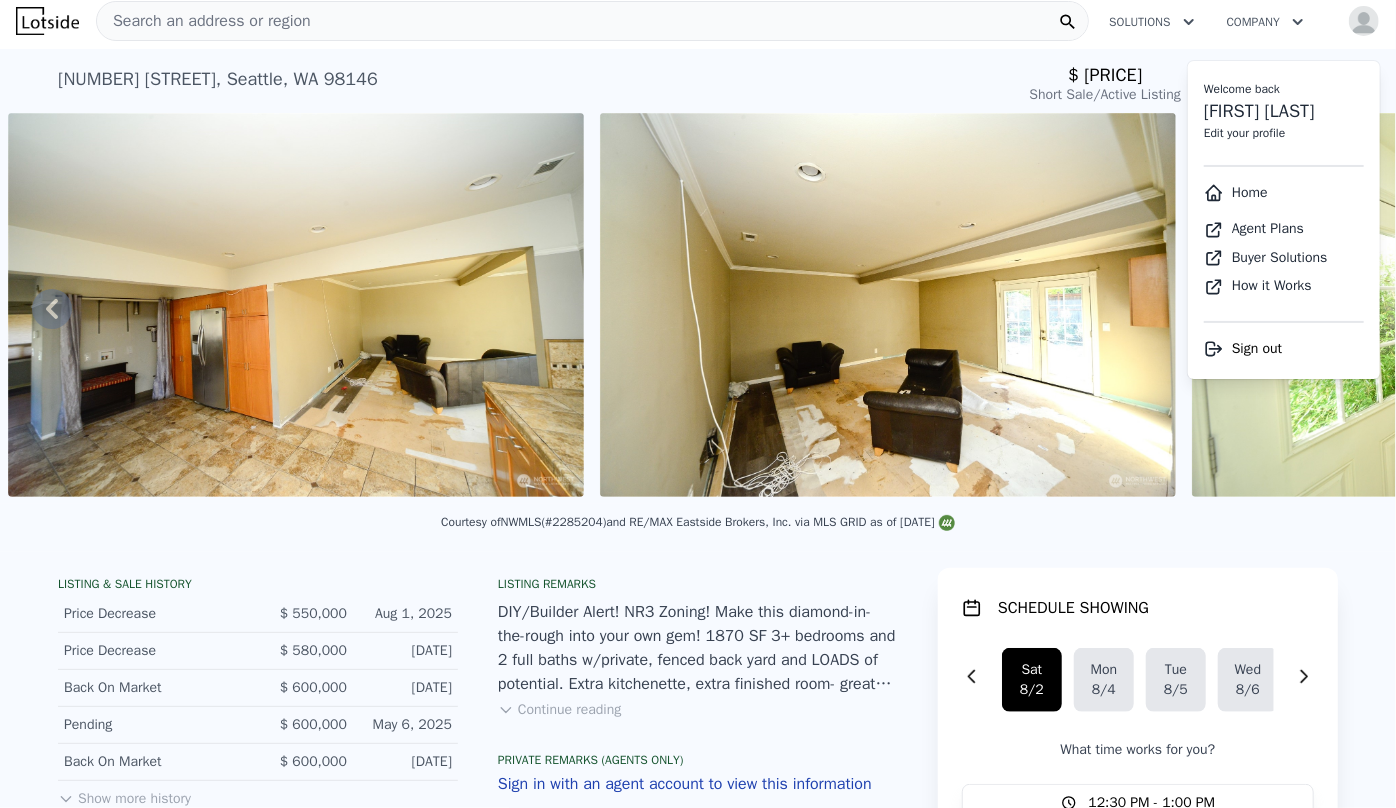 click on "Home" at bounding box center (1236, 192) 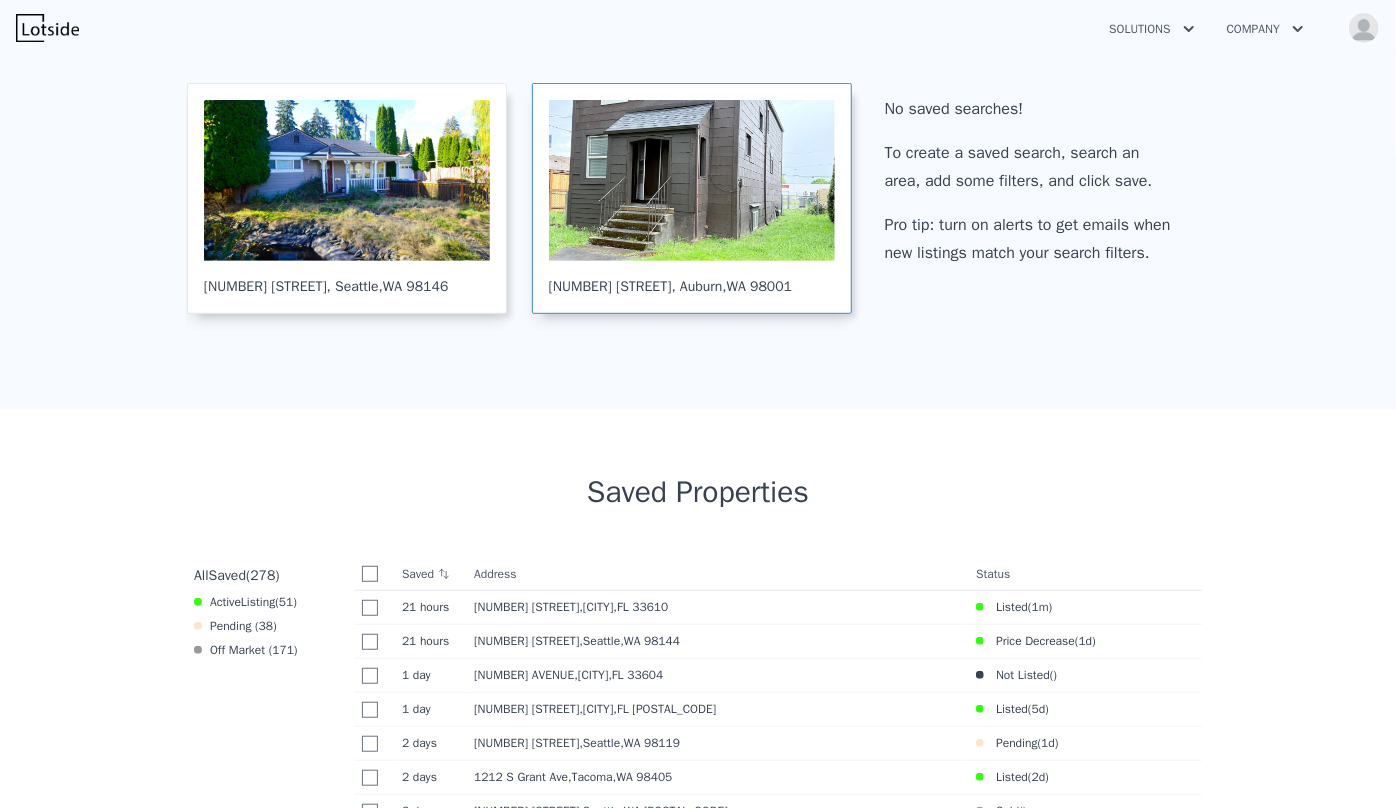 scroll, scrollTop: 545, scrollLeft: 0, axis: vertical 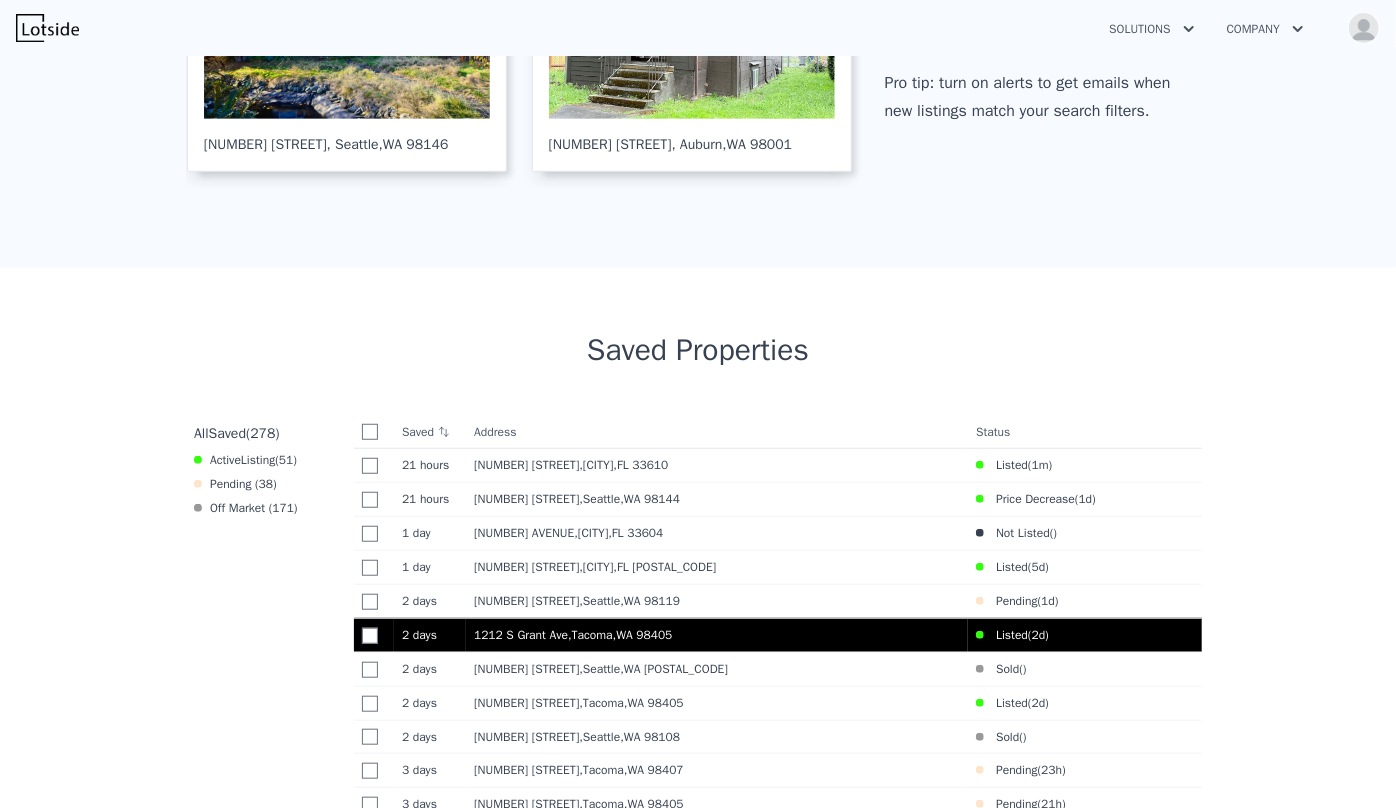 click on "1212 S Grant Ave ,  Tacoma ,  WA   98405" at bounding box center (717, 635) 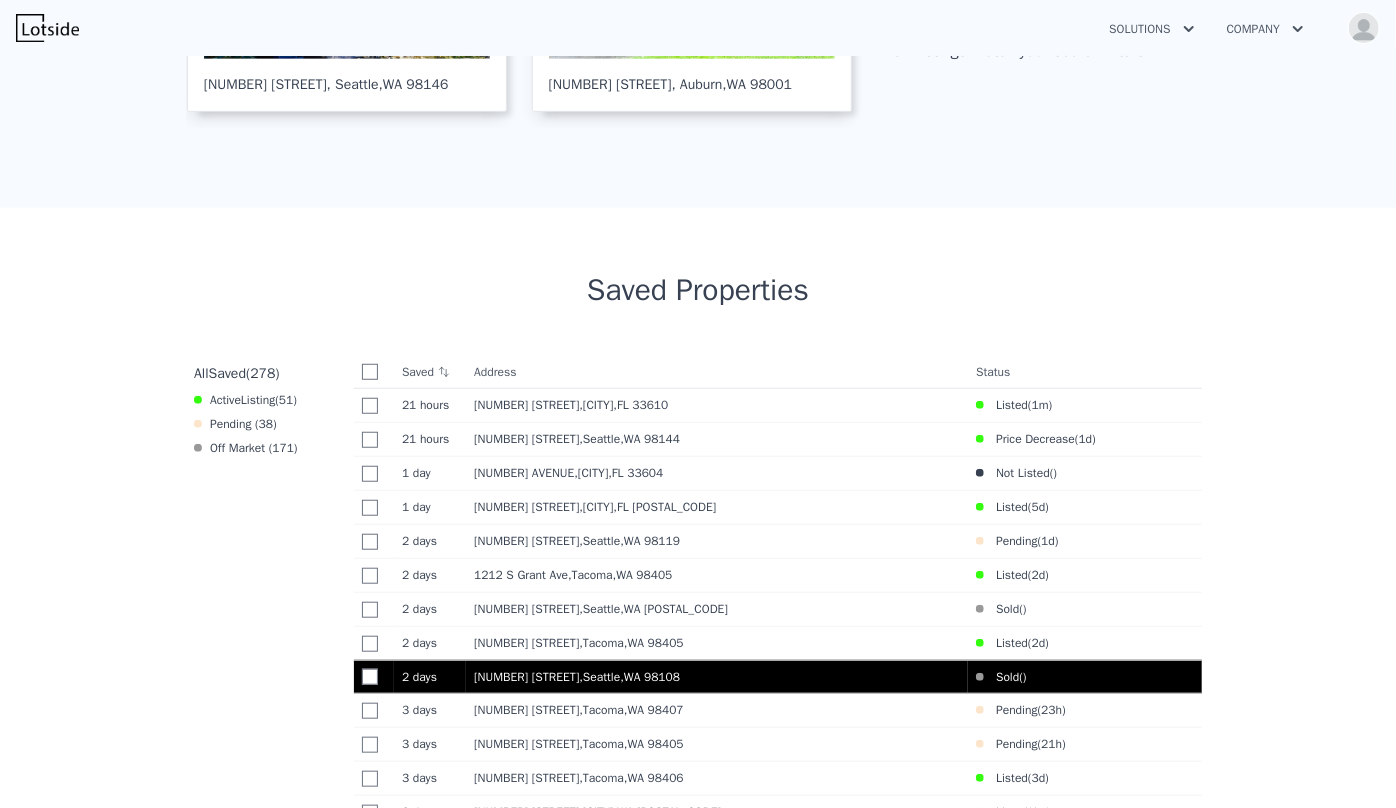 scroll, scrollTop: 636, scrollLeft: 0, axis: vertical 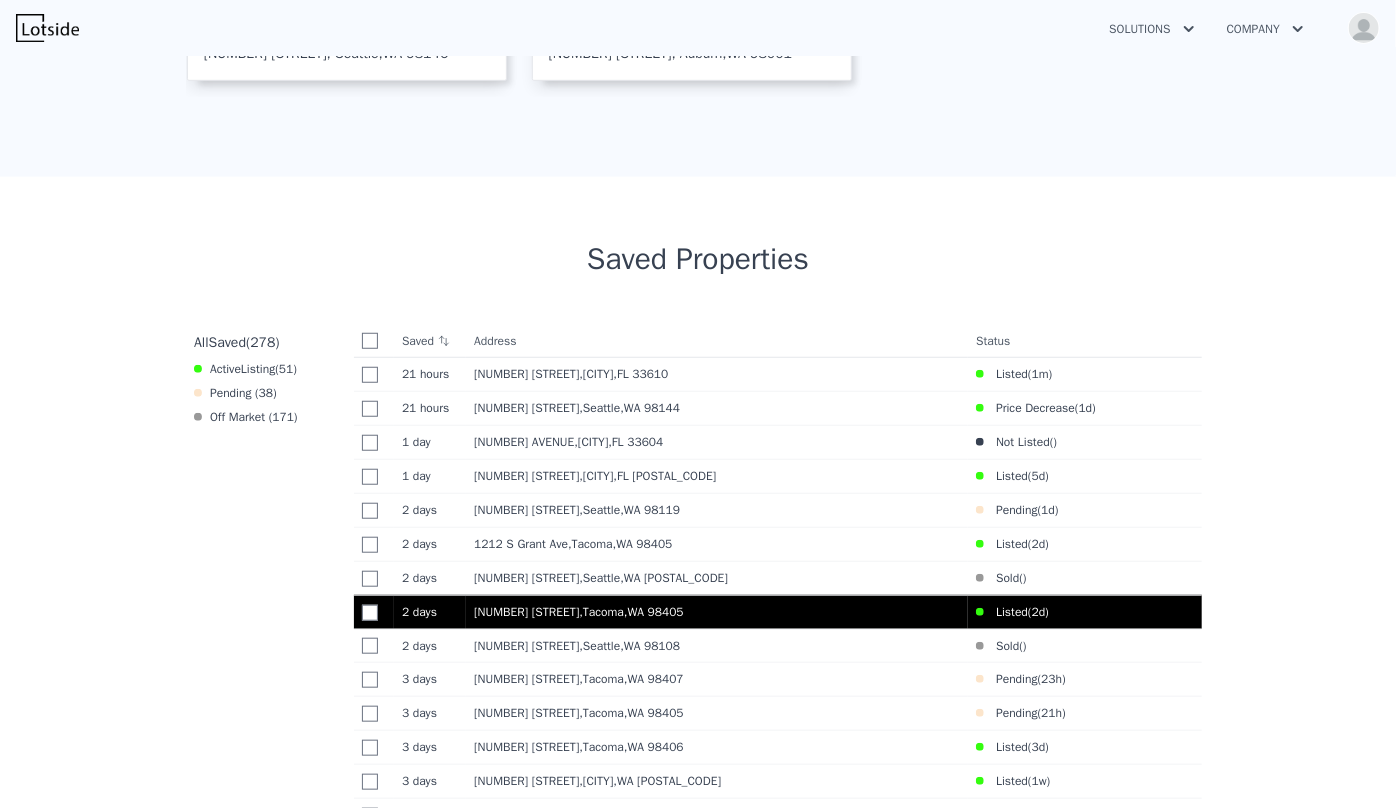 click on ",  WA   98405" at bounding box center (654, 612) 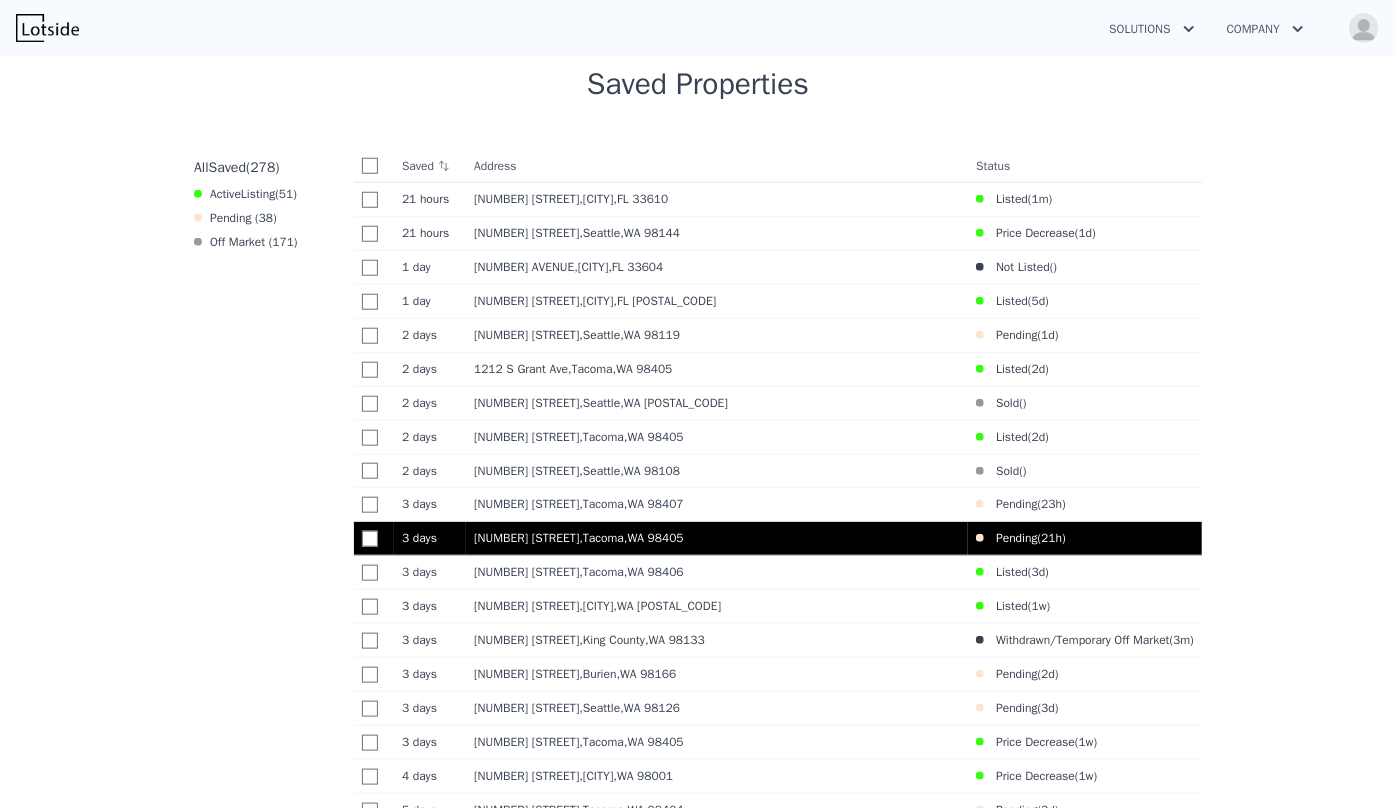 scroll, scrollTop: 818, scrollLeft: 0, axis: vertical 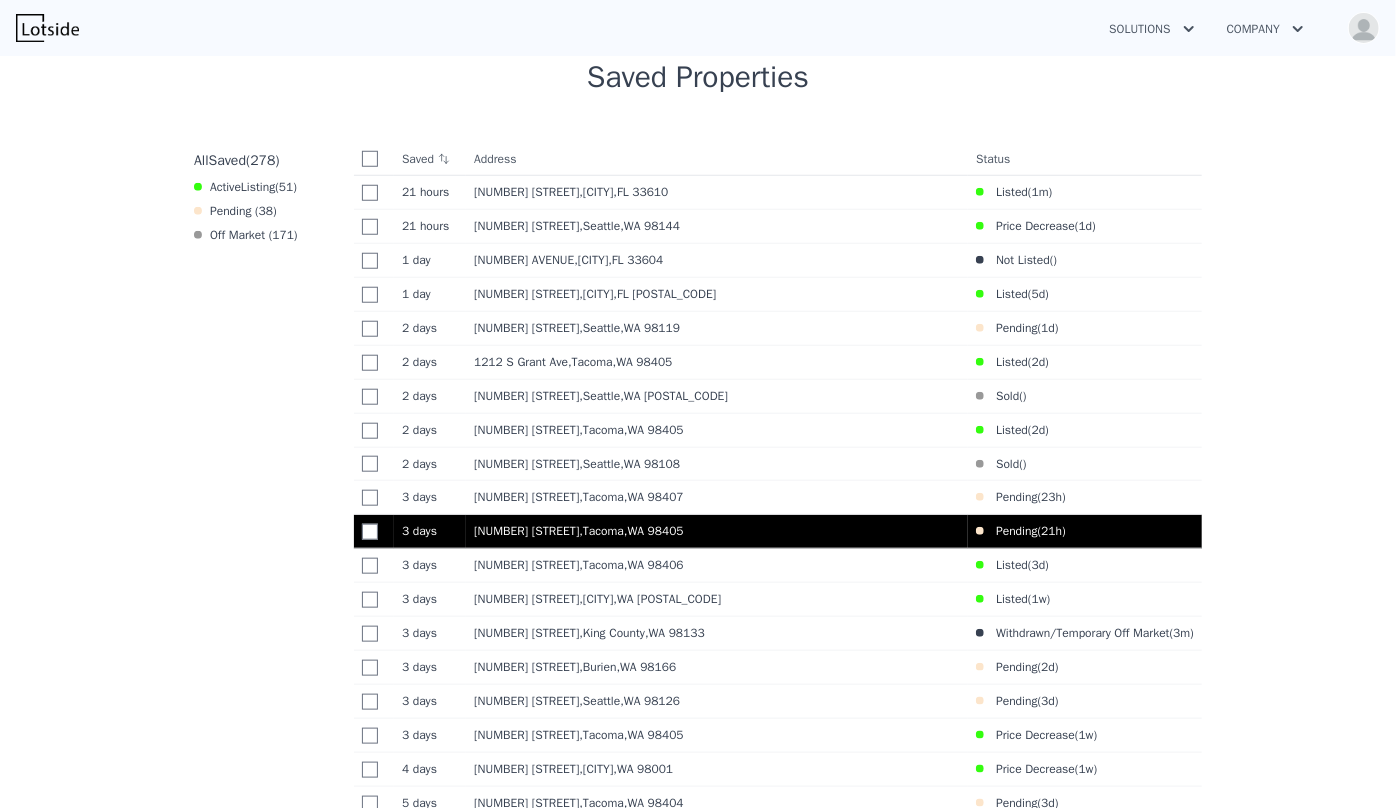click on "2121 S Sheridan Ave ,  Tacoma ,  WA   98405" at bounding box center (717, 531) 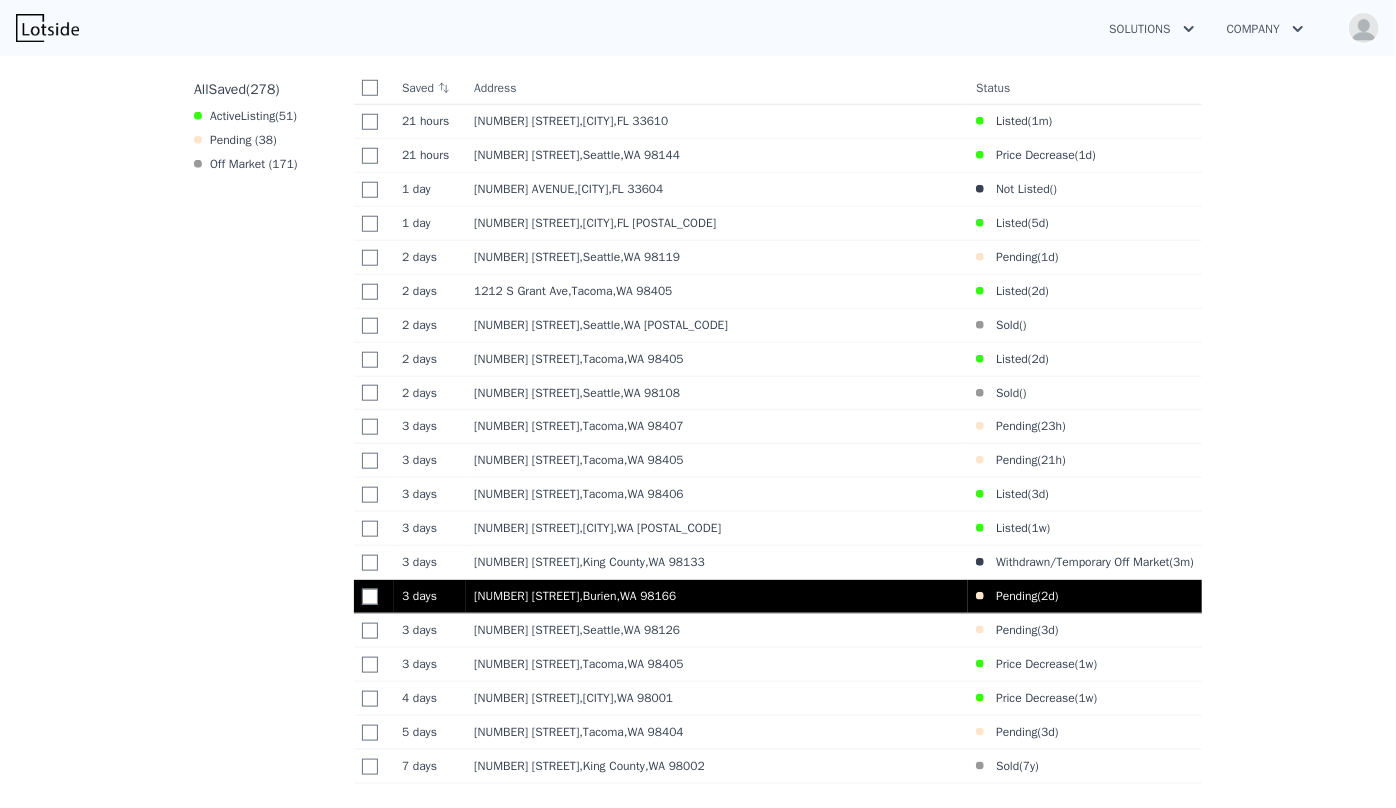 scroll, scrollTop: 1181, scrollLeft: 0, axis: vertical 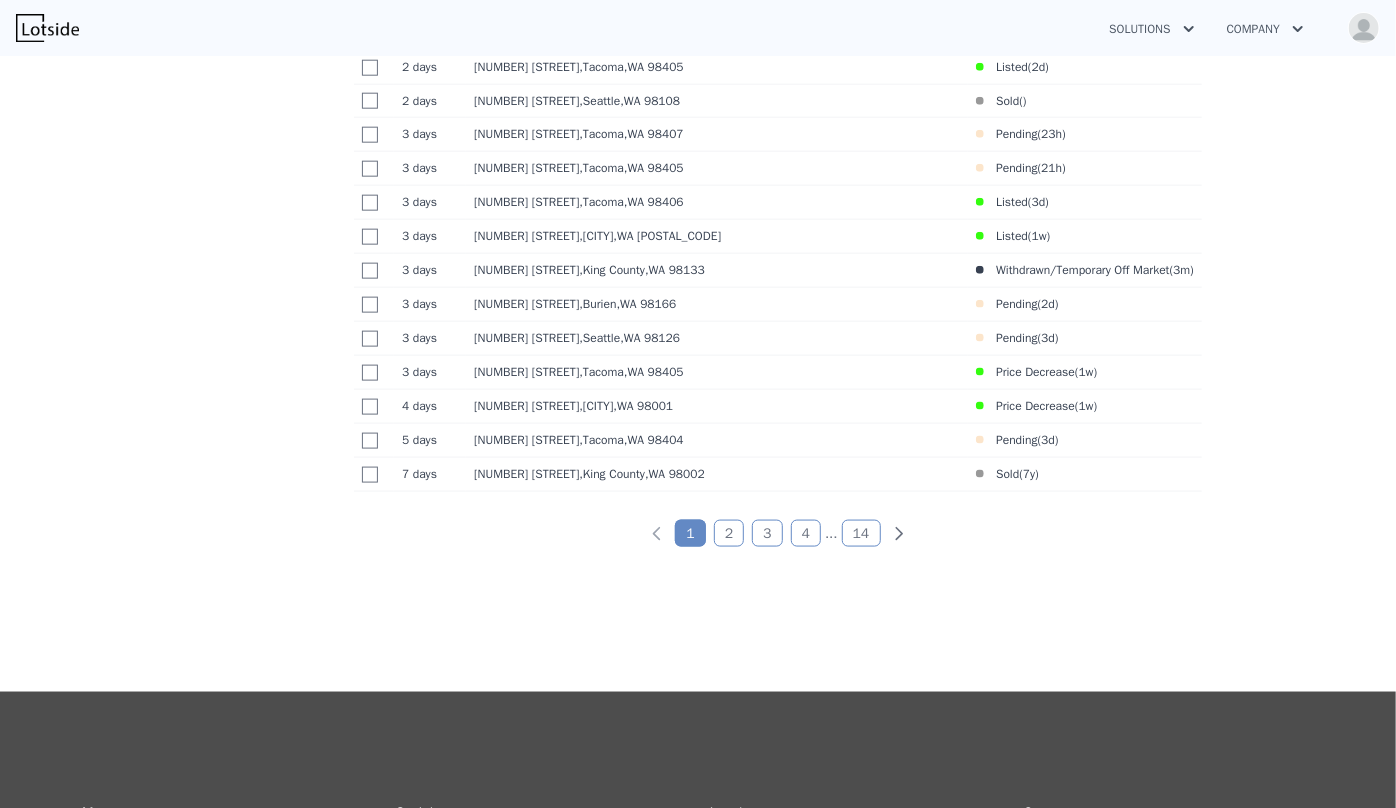 click on "2" at bounding box center [729, 533] 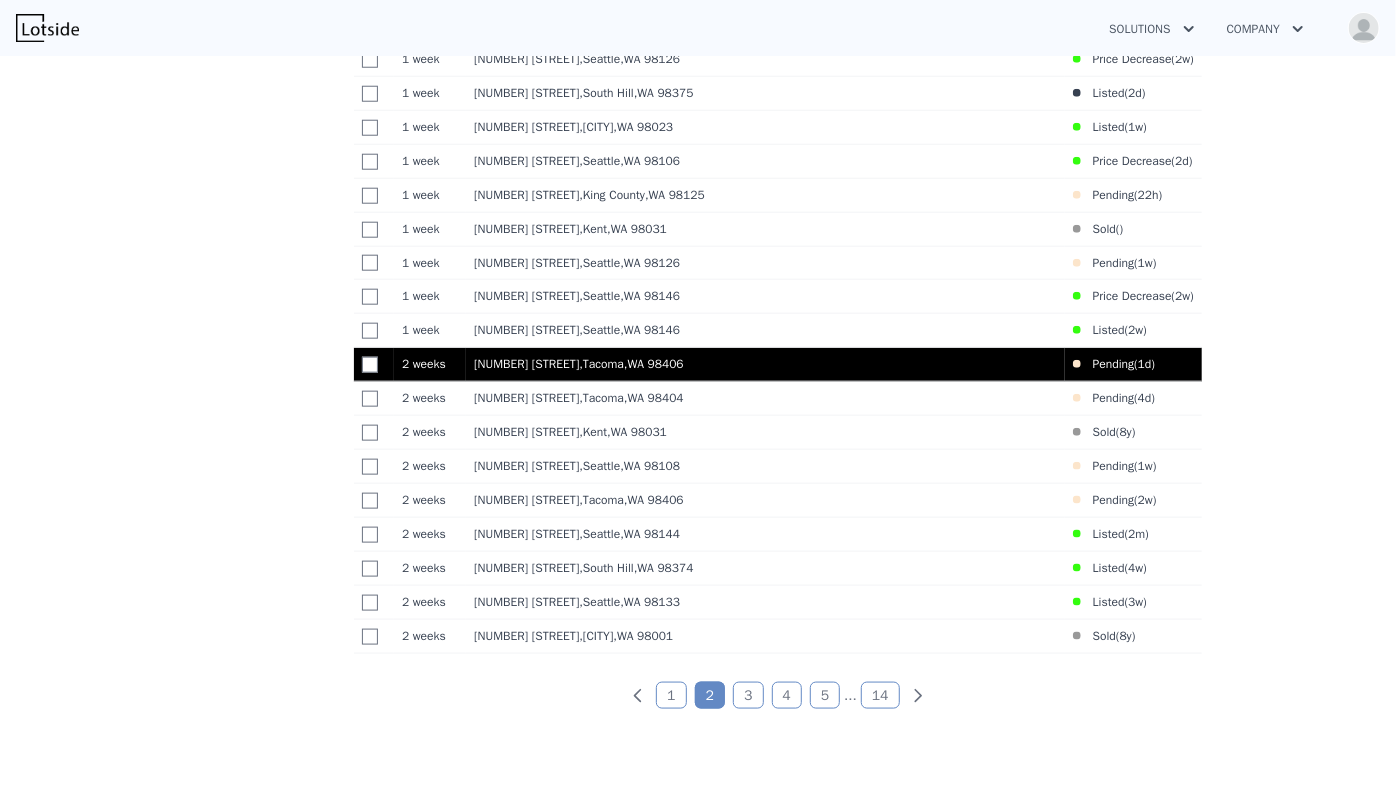 scroll, scrollTop: 1037, scrollLeft: 0, axis: vertical 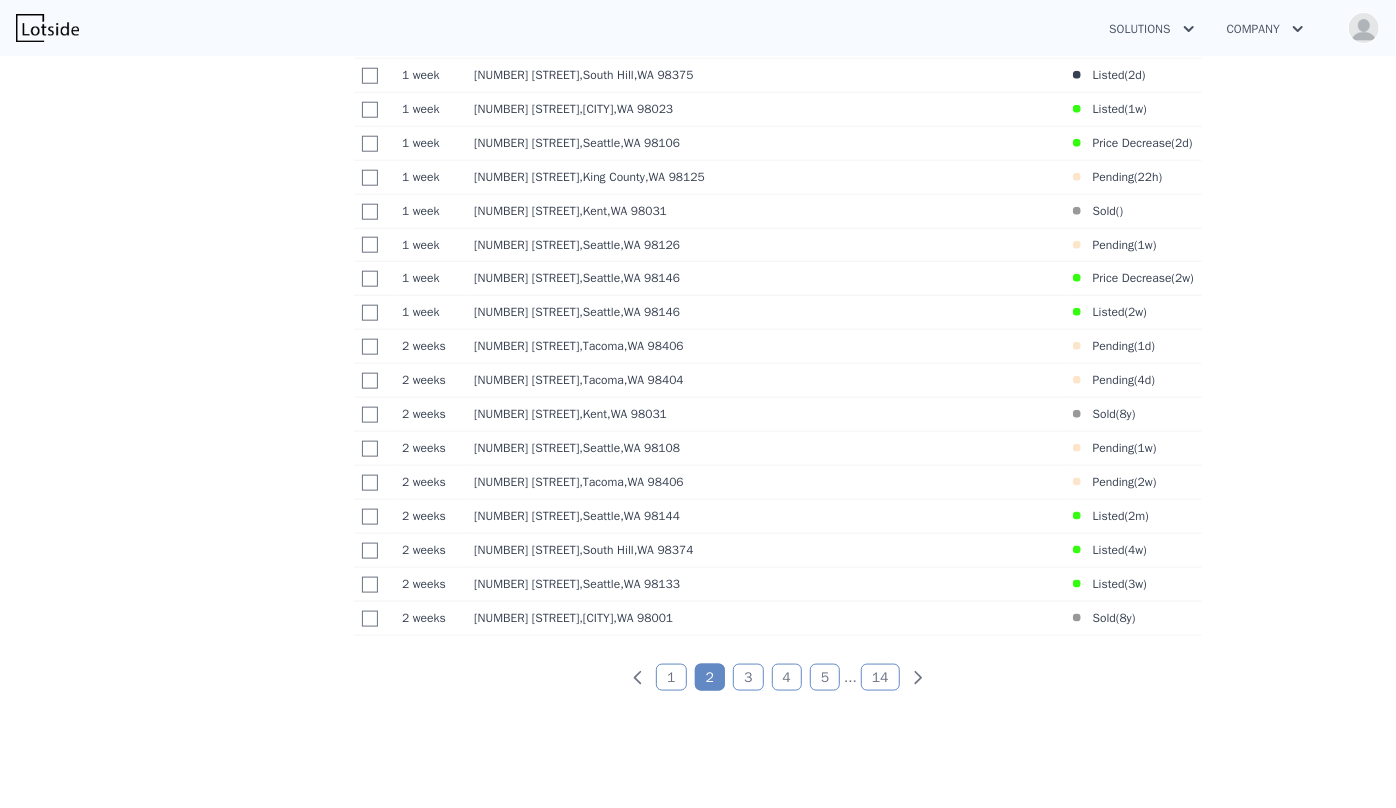 click on "3" at bounding box center [748, 677] 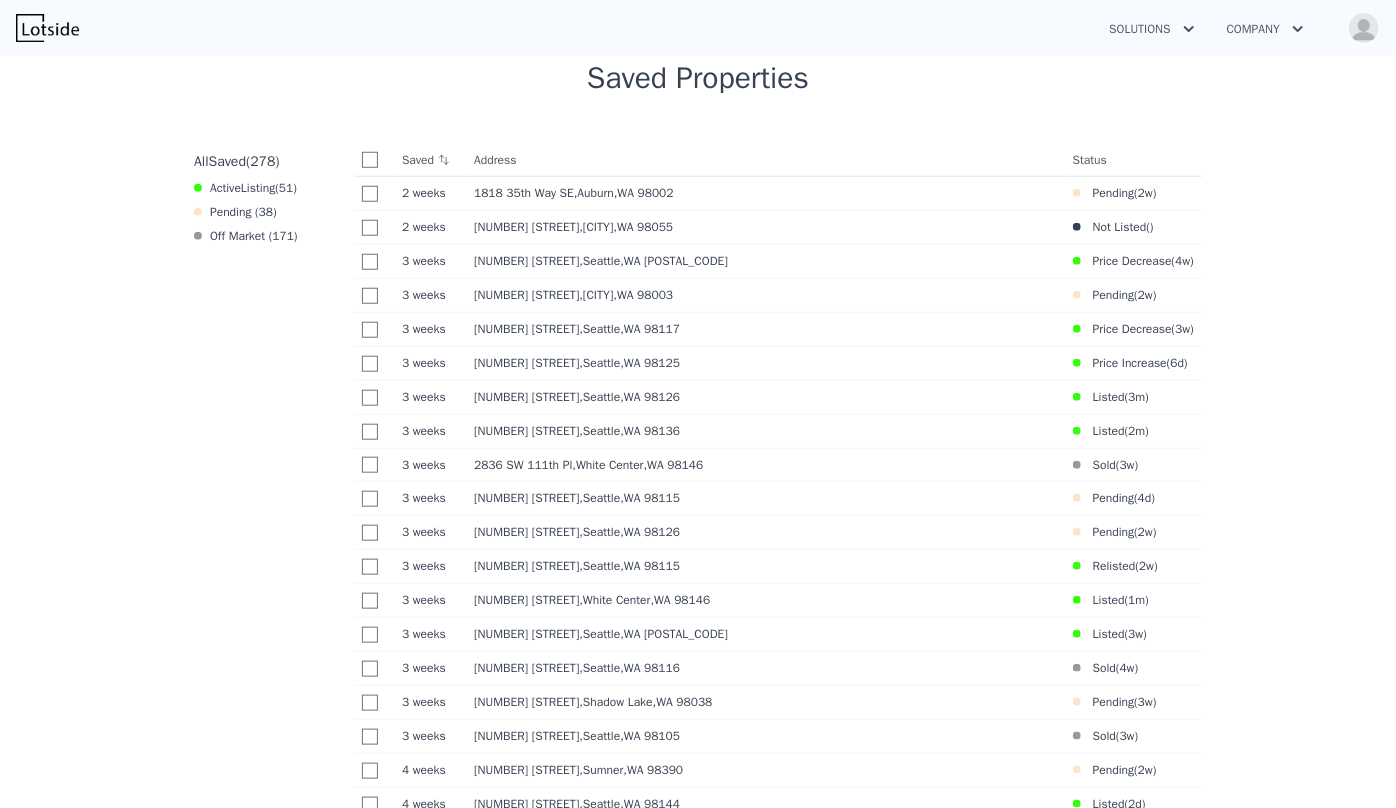 scroll, scrollTop: 764, scrollLeft: 0, axis: vertical 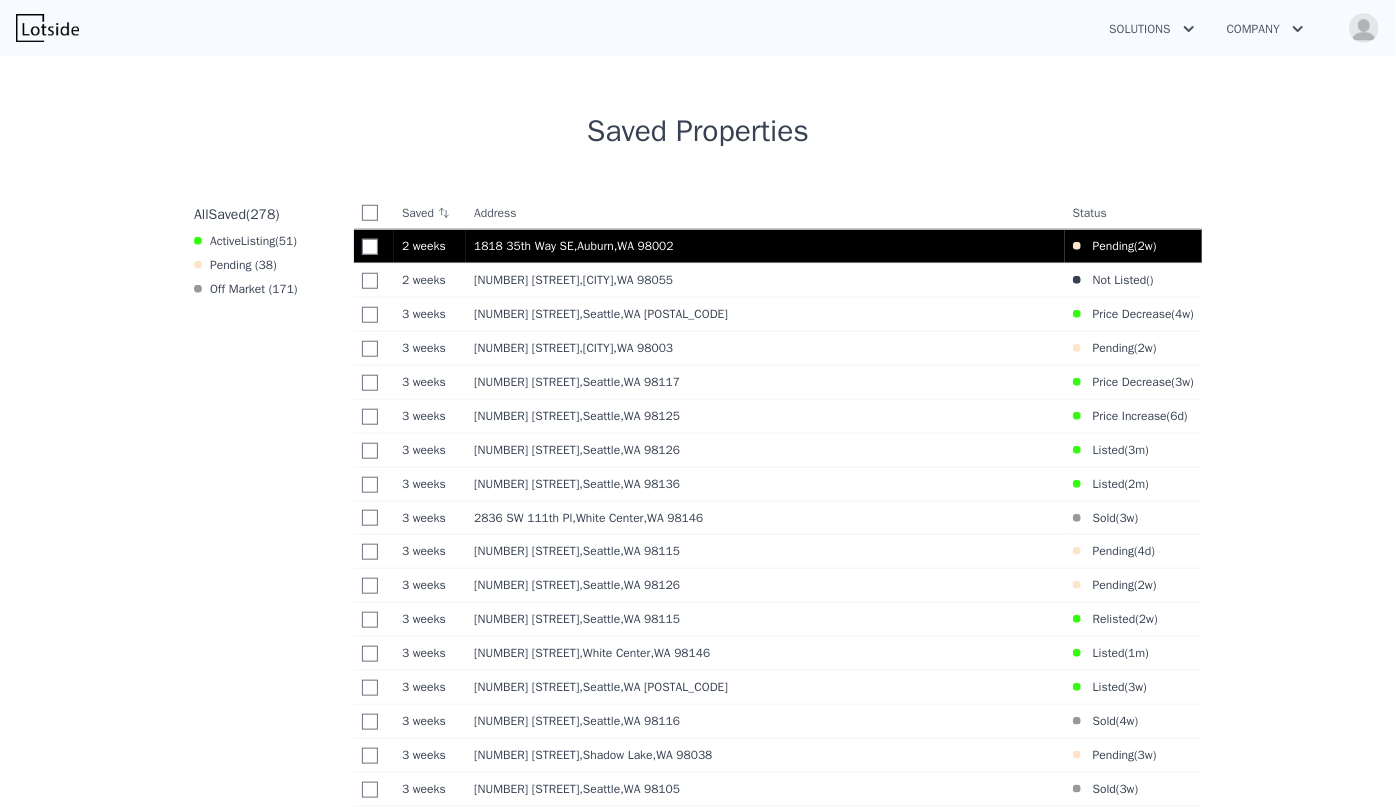 click on "1818 35th Way SE ,  Auburn ,  WA   98002" at bounding box center (765, 246) 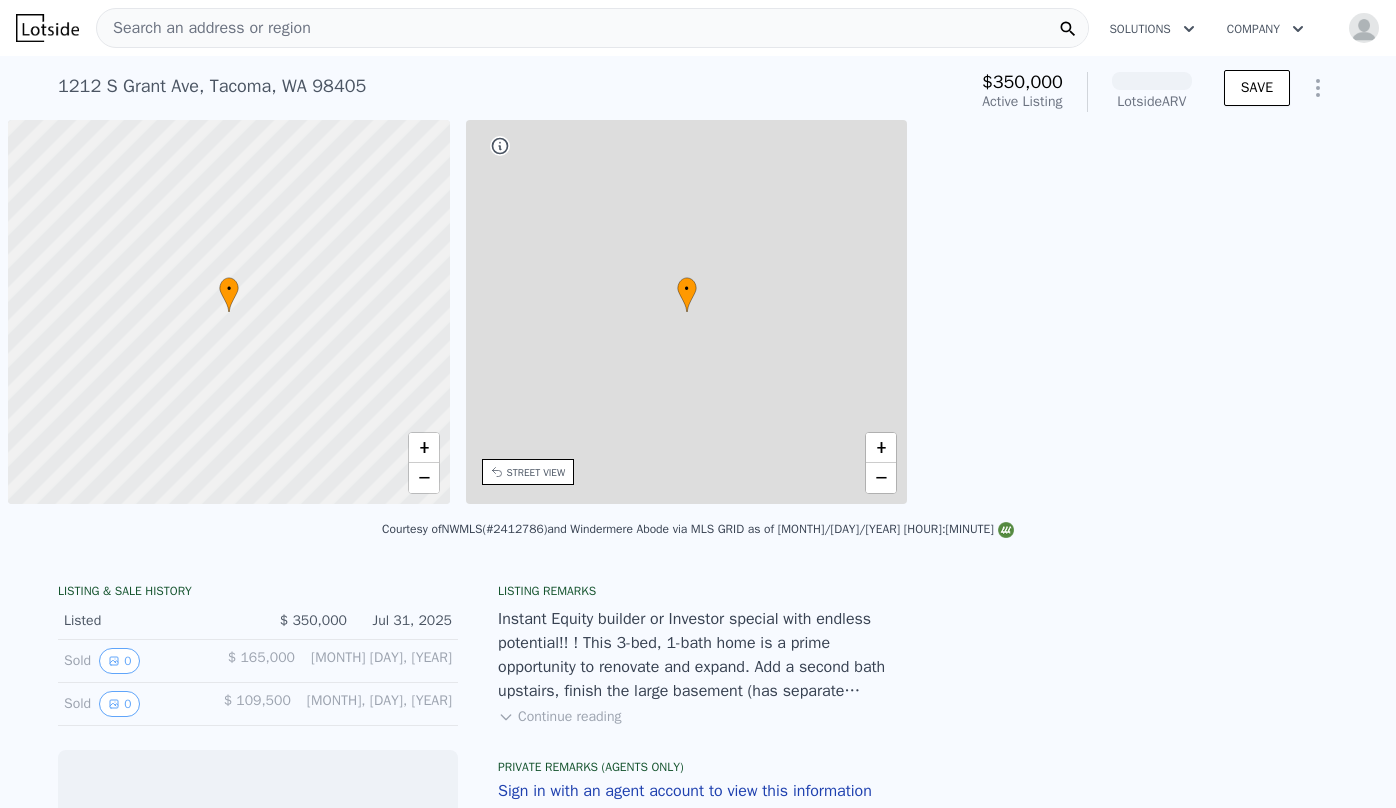 scroll, scrollTop: 0, scrollLeft: 0, axis: both 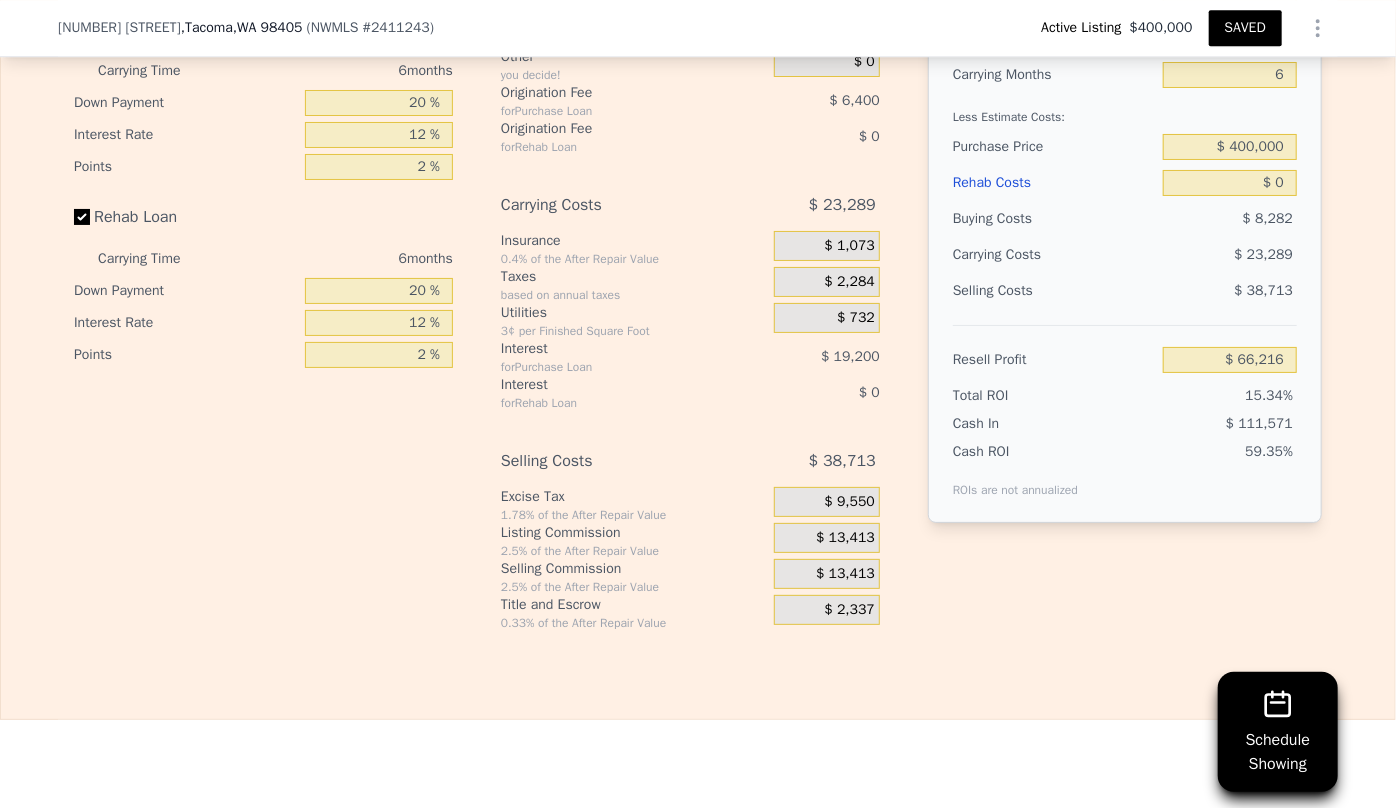click on "Rehab Costs" at bounding box center [1054, 183] 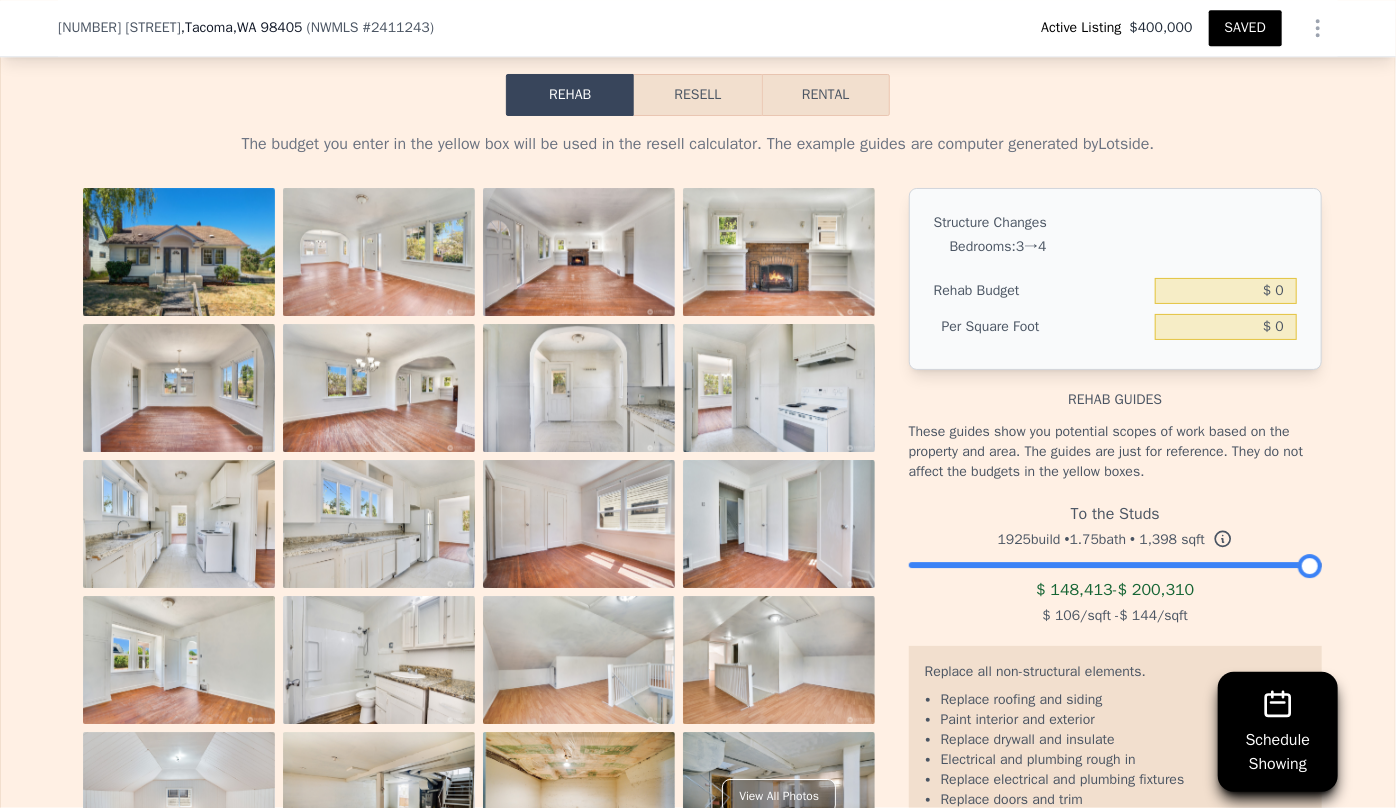 scroll, scrollTop: 2992, scrollLeft: 0, axis: vertical 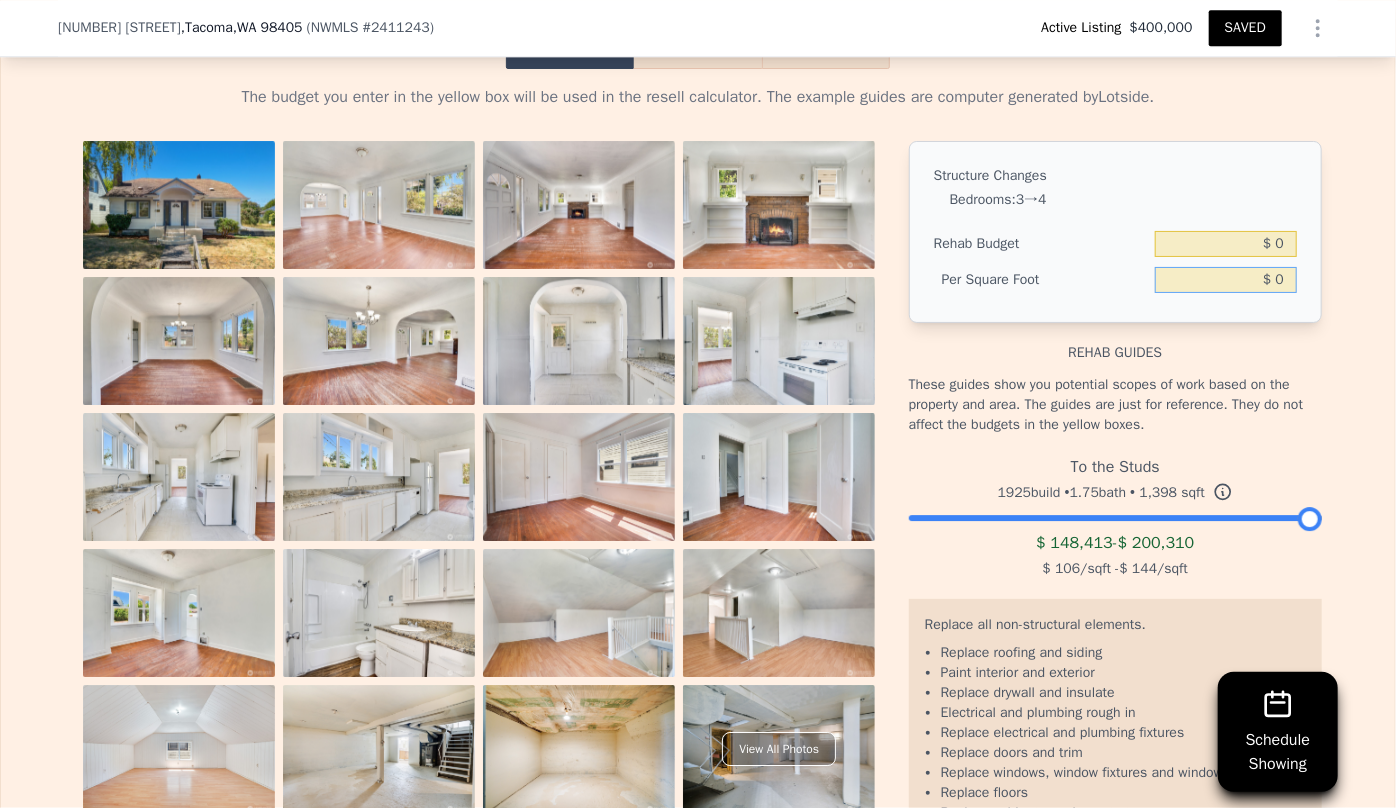 click on "$ 0" at bounding box center (1226, 280) 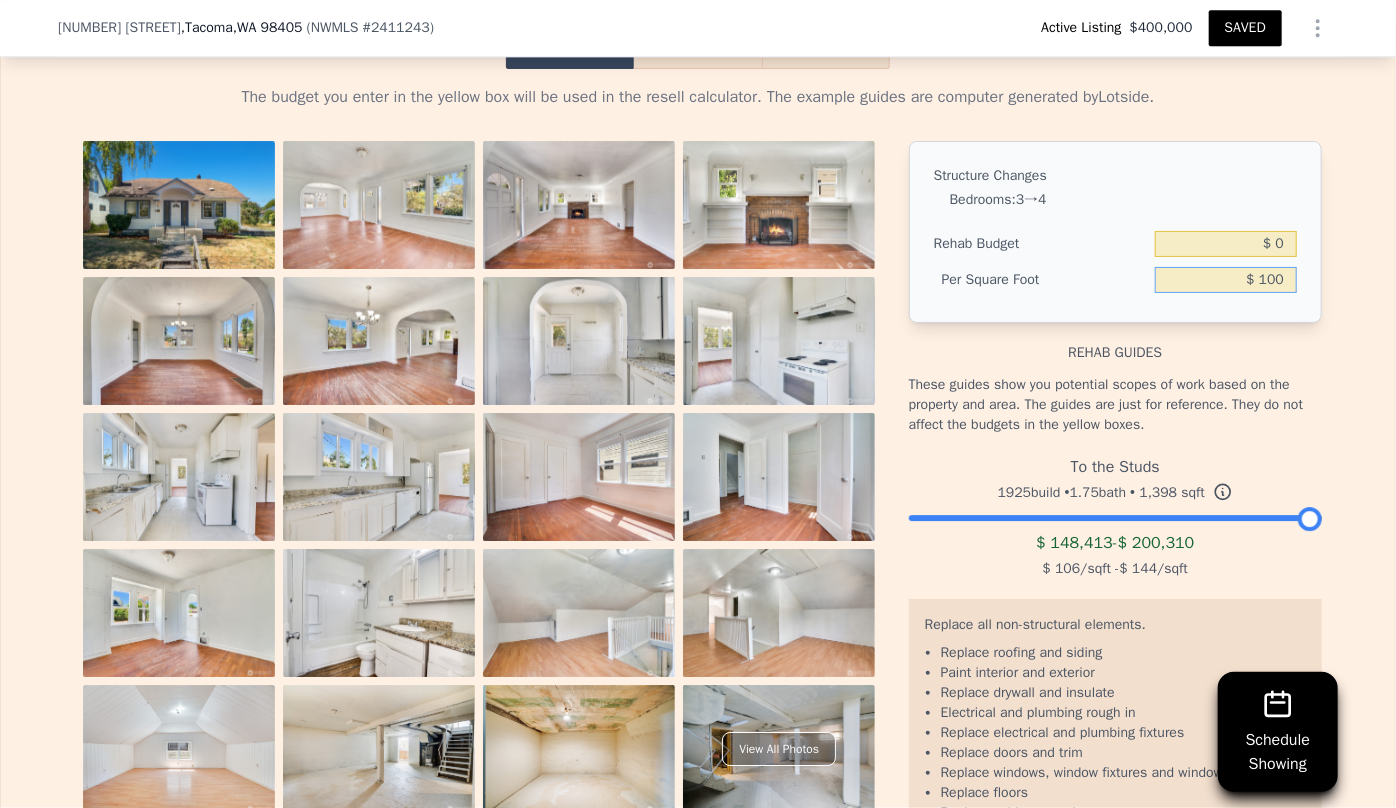 type on "$ 100" 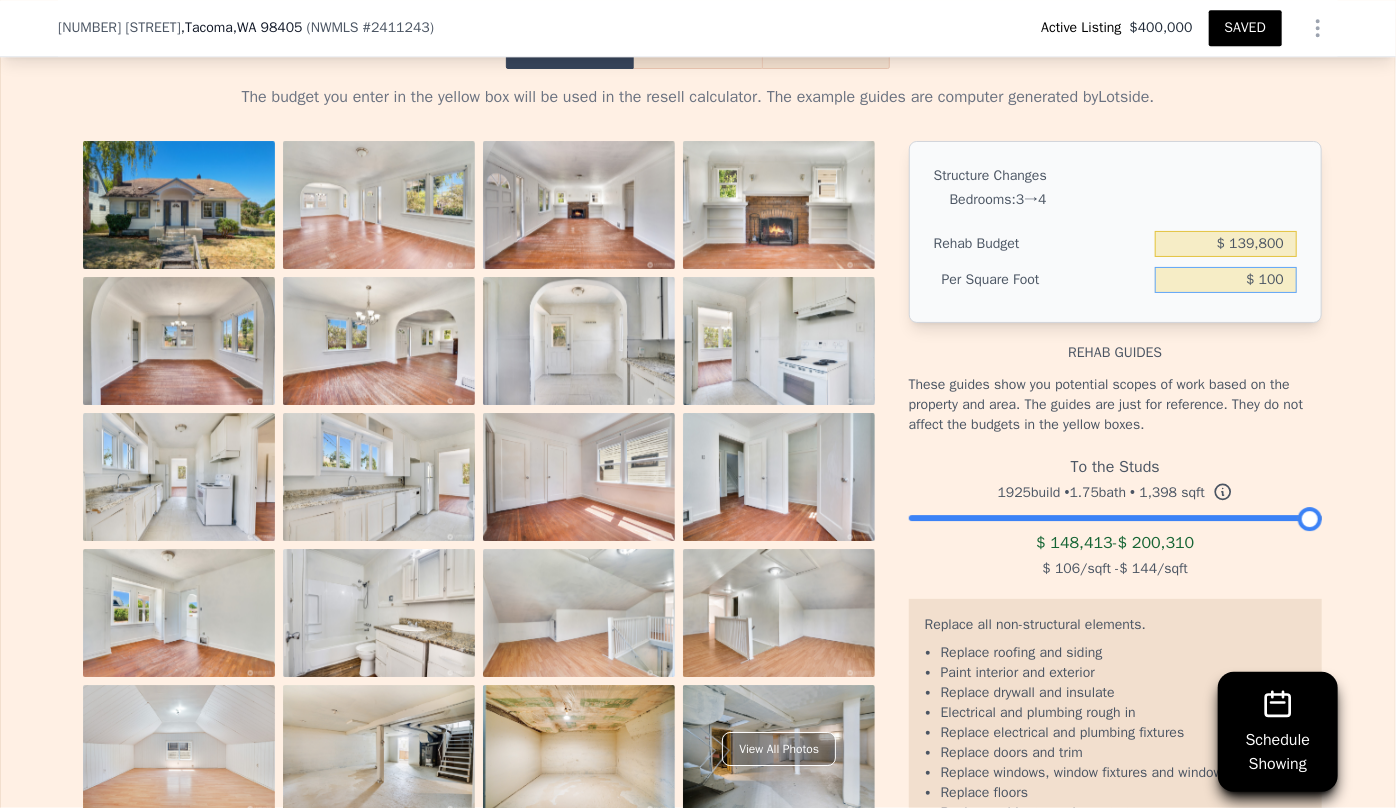 type on "$ 139,800" 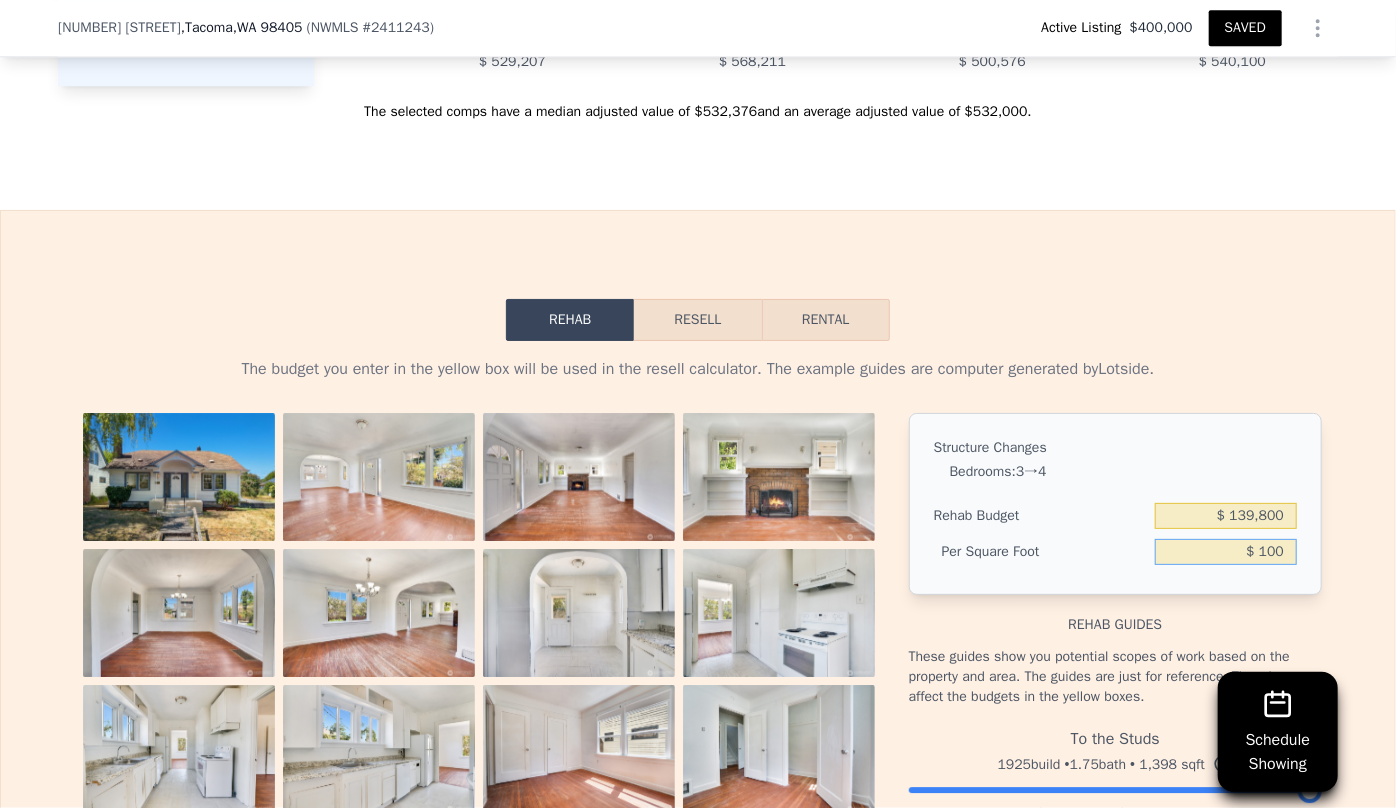 scroll, scrollTop: 2720, scrollLeft: 0, axis: vertical 